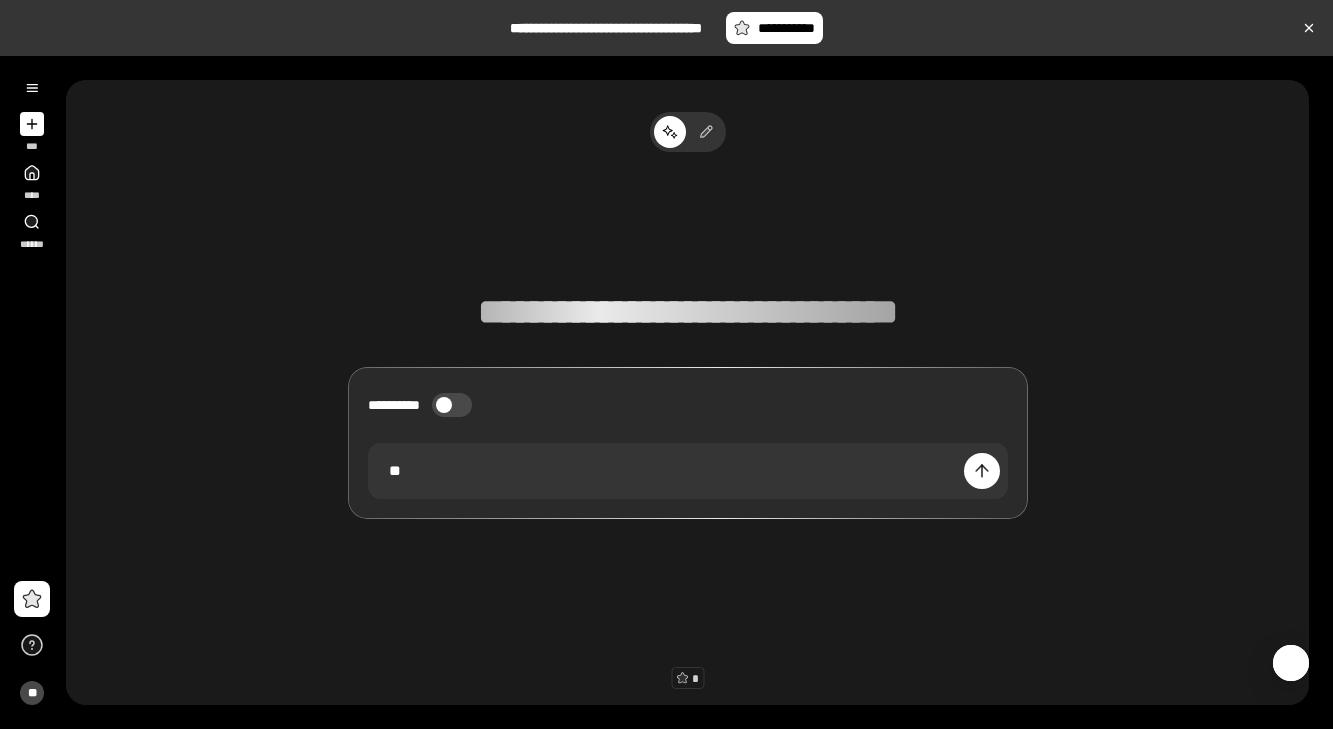 type 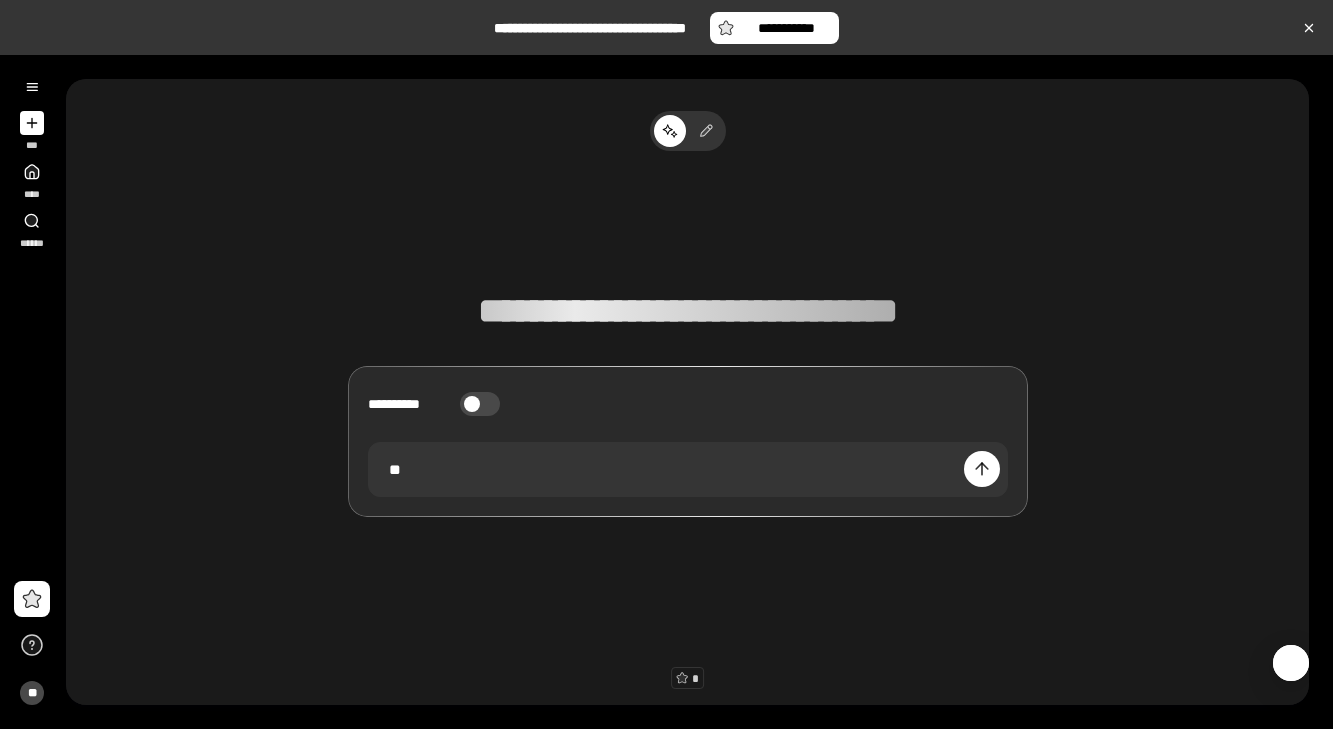 scroll, scrollTop: 0, scrollLeft: 0, axis: both 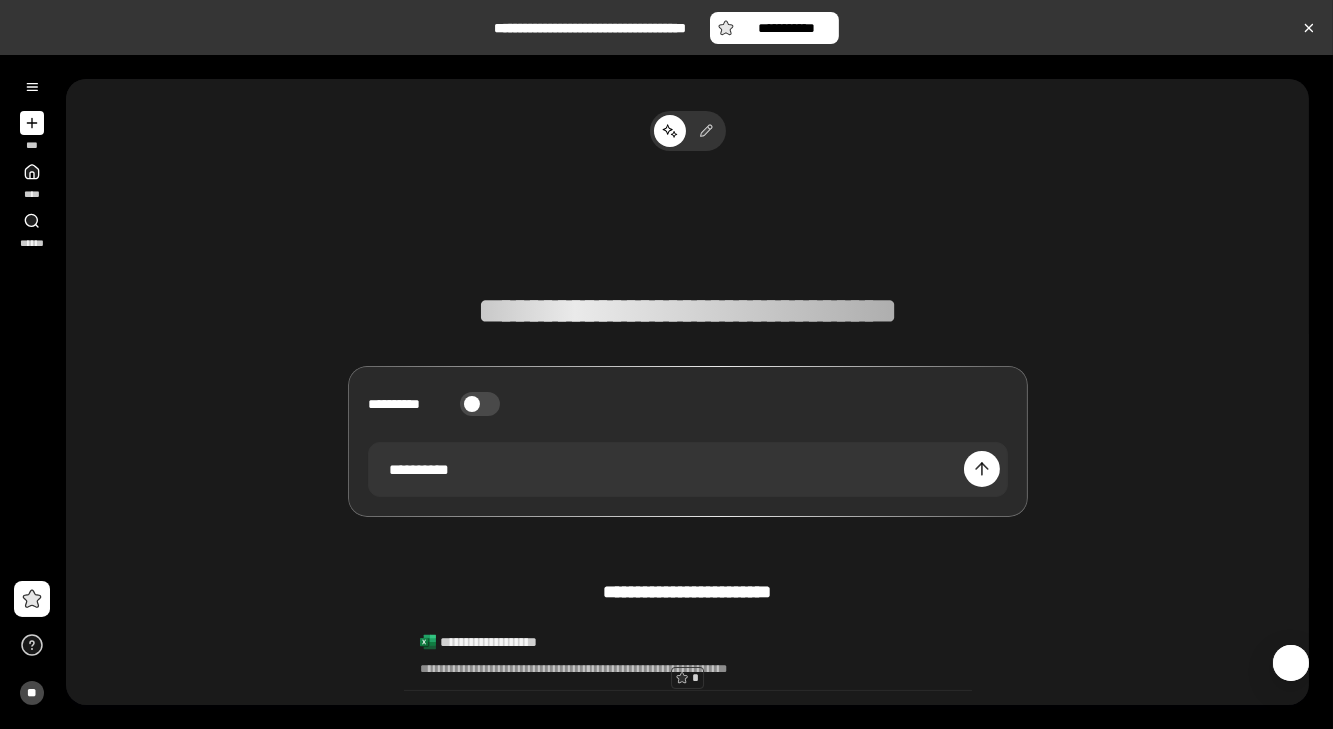 click on "**********" at bounding box center [480, 404] 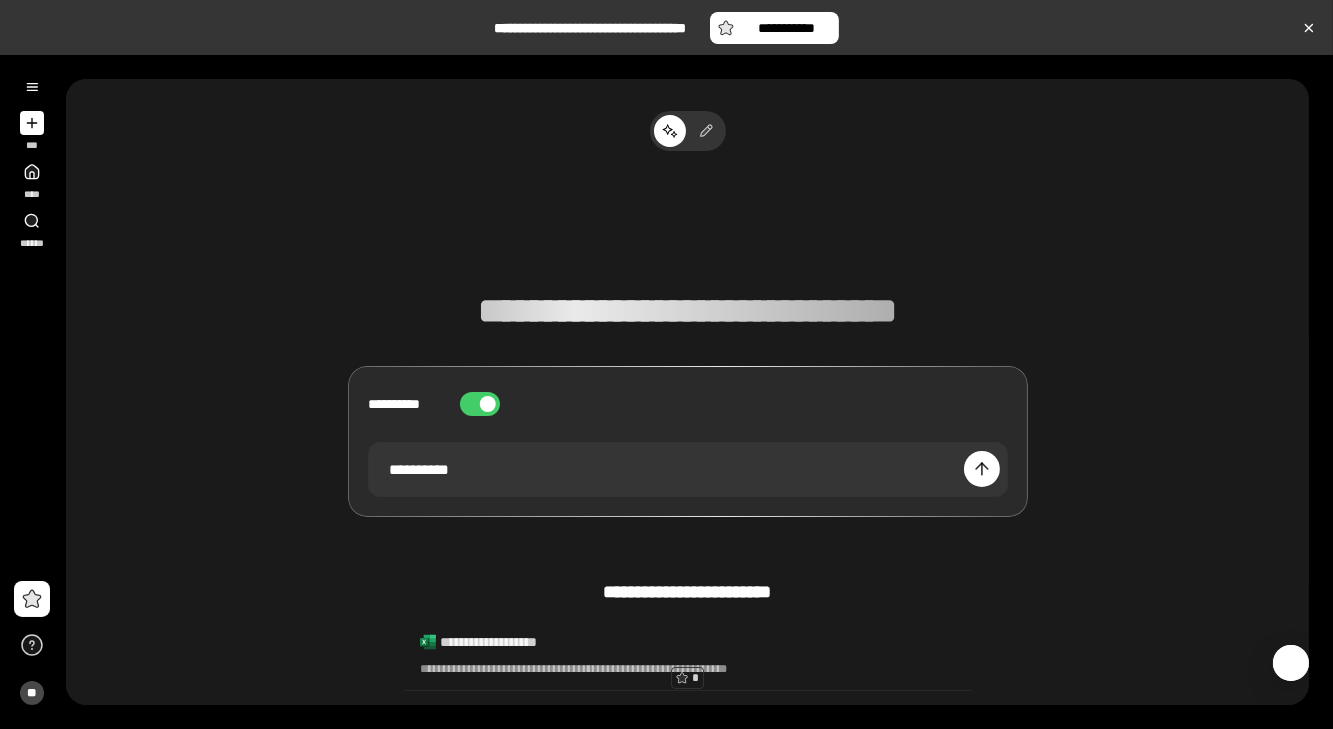 click at bounding box center [488, 404] 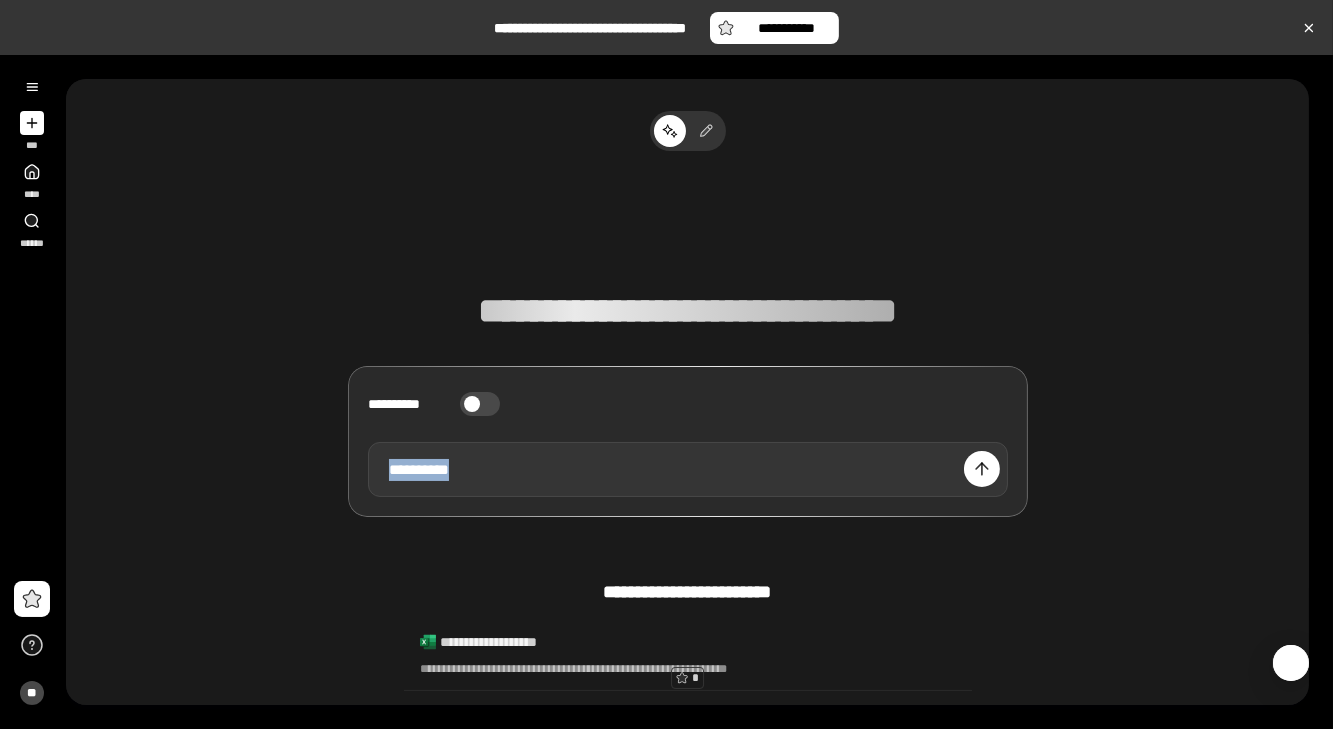 drag, startPoint x: 503, startPoint y: 472, endPoint x: 332, endPoint y: 459, distance: 171.49344 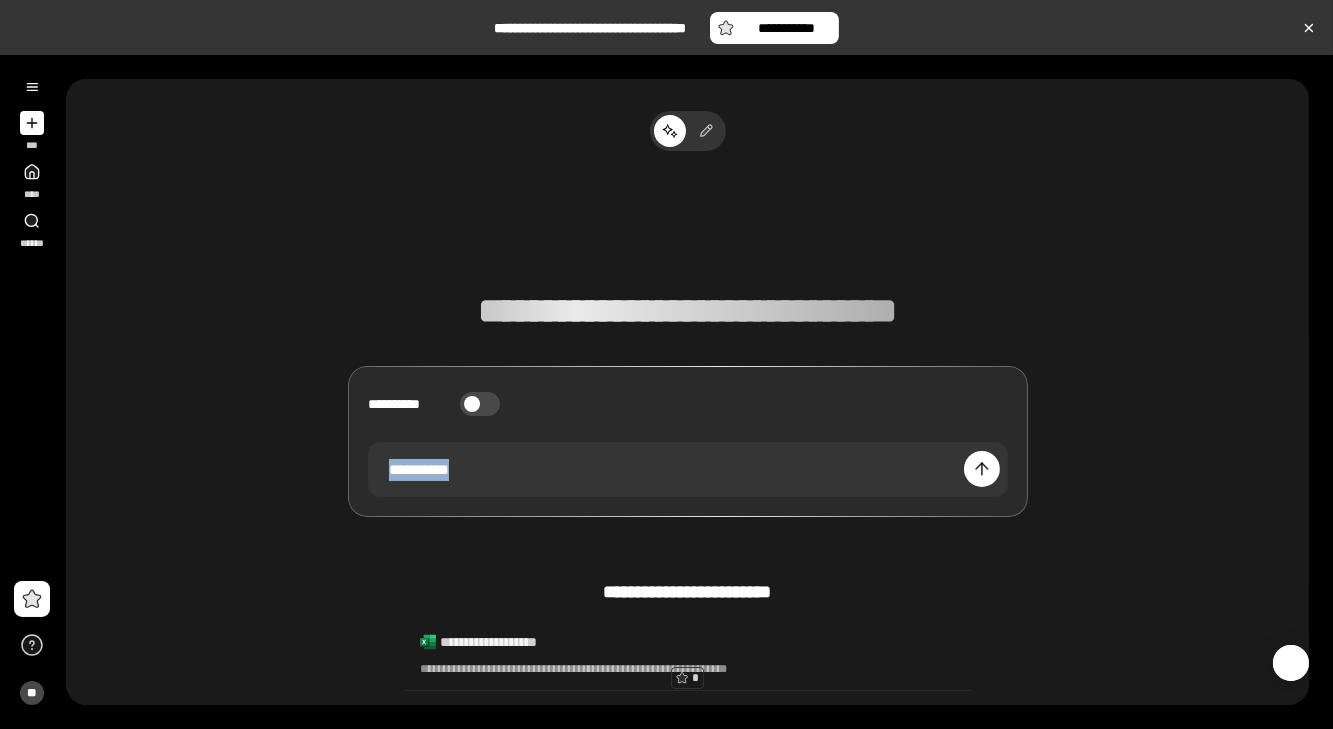 scroll, scrollTop: 14, scrollLeft: 0, axis: vertical 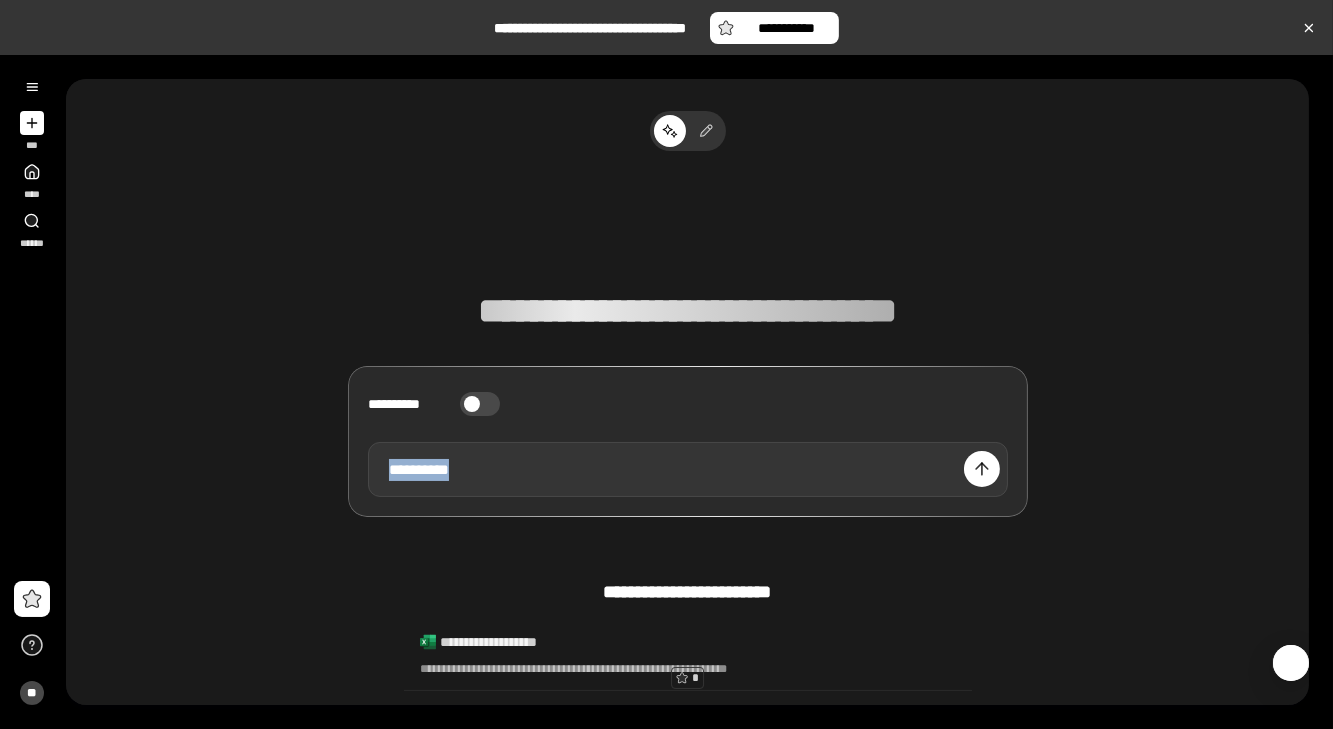 click on "*********" at bounding box center [688, 469] 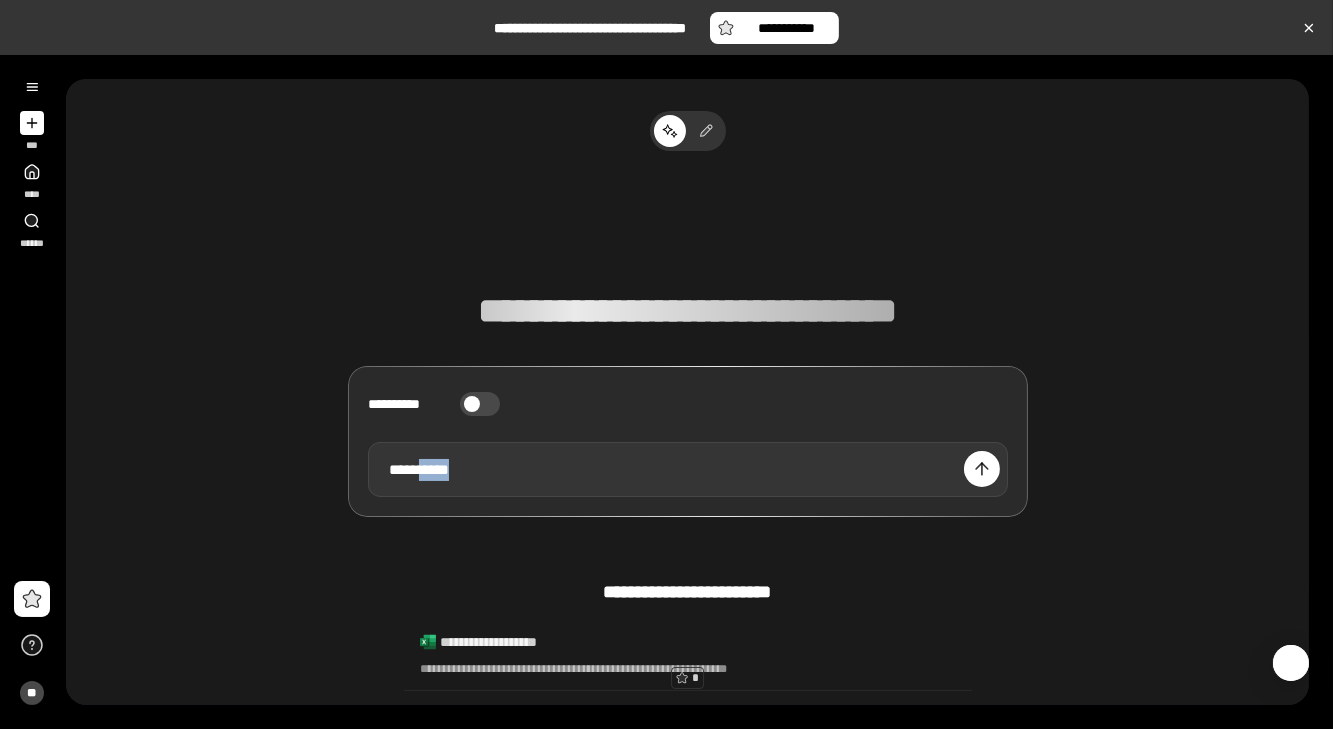 drag, startPoint x: 418, startPoint y: 479, endPoint x: 498, endPoint y: 478, distance: 80.00625 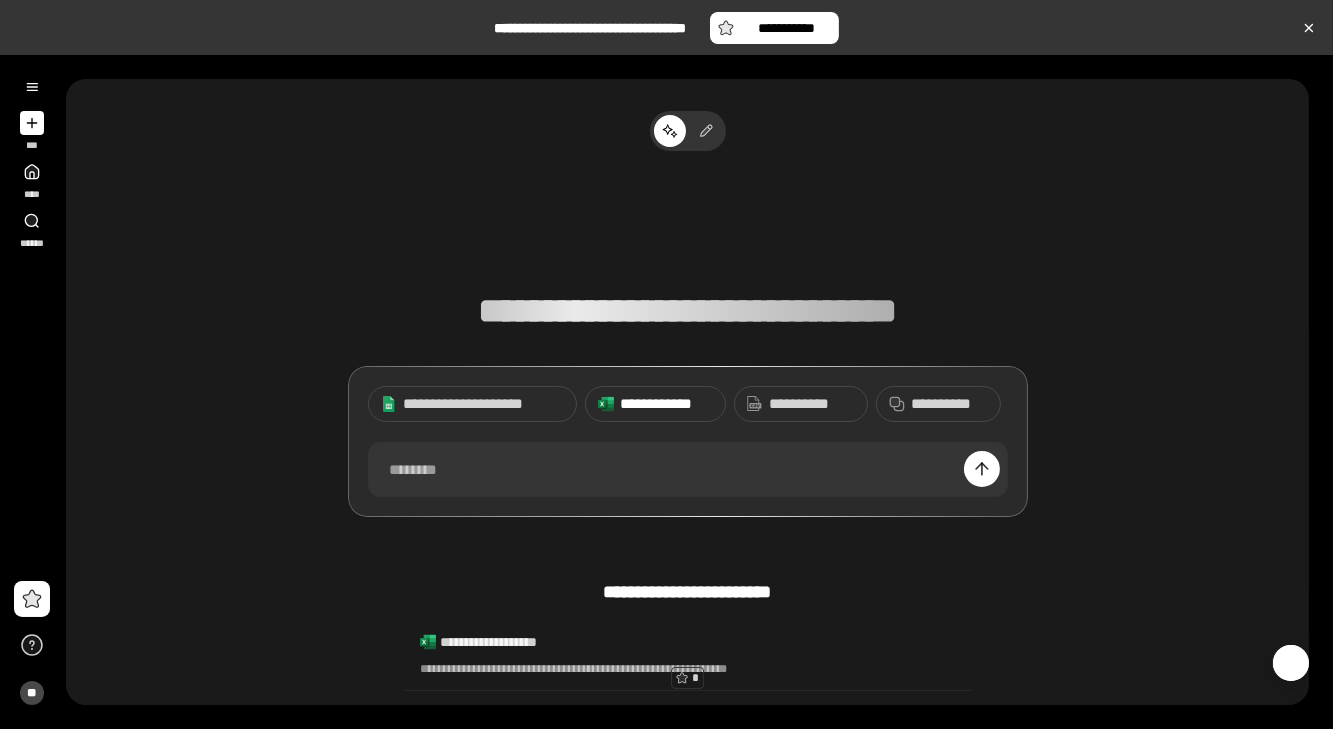 click on "**********" at bounding box center (666, 404) 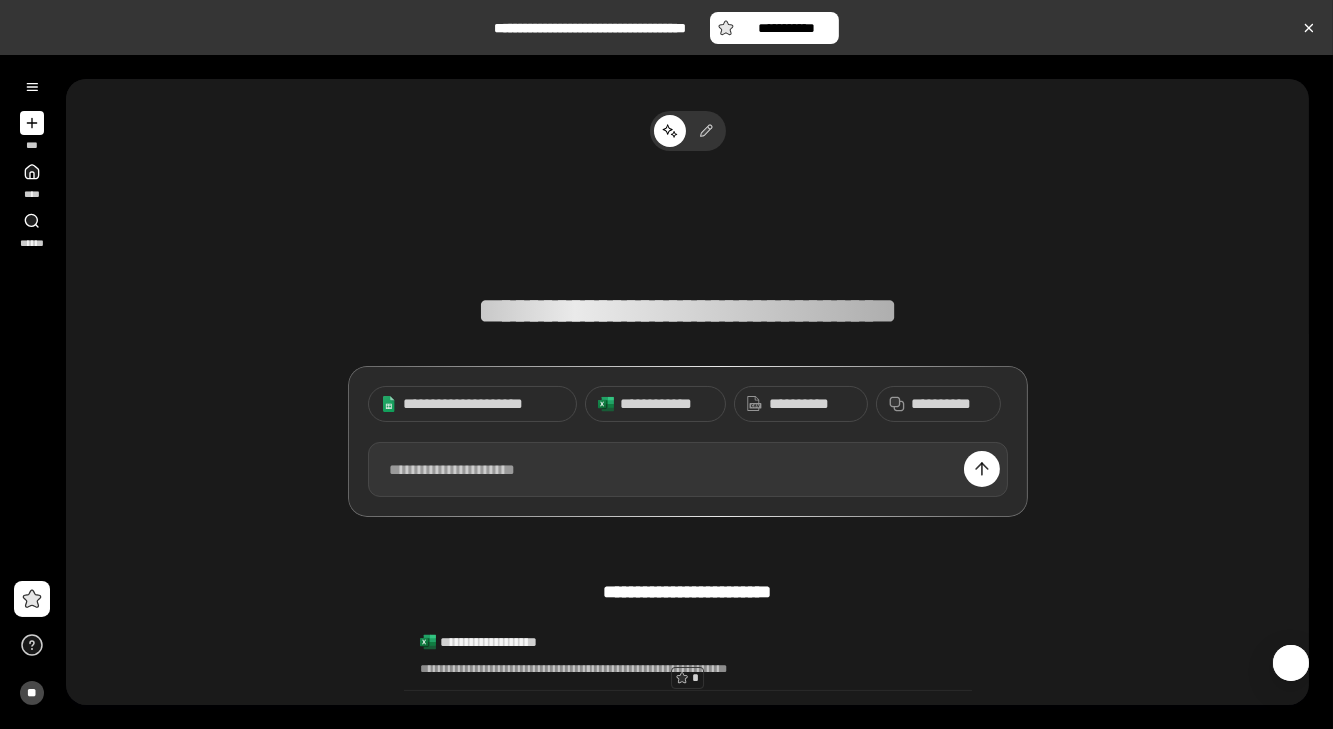 click at bounding box center (688, 469) 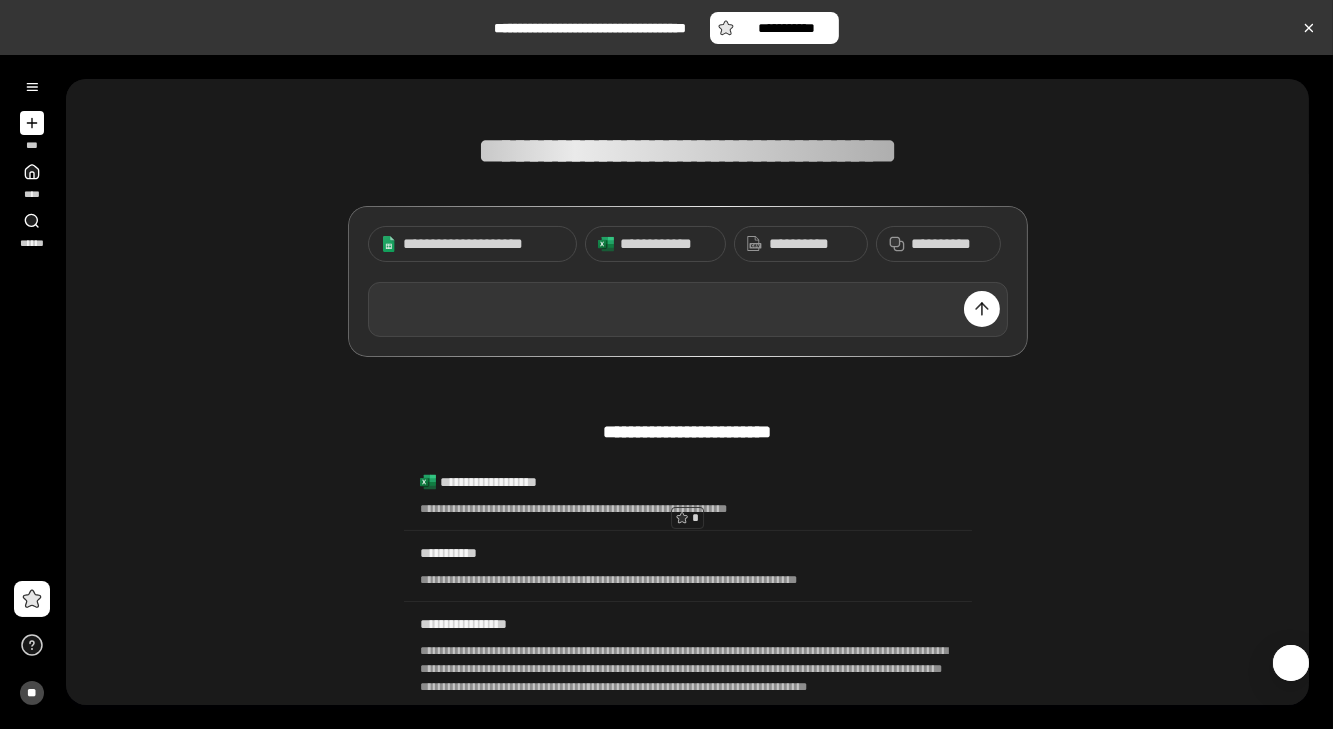 scroll, scrollTop: 0, scrollLeft: 0, axis: both 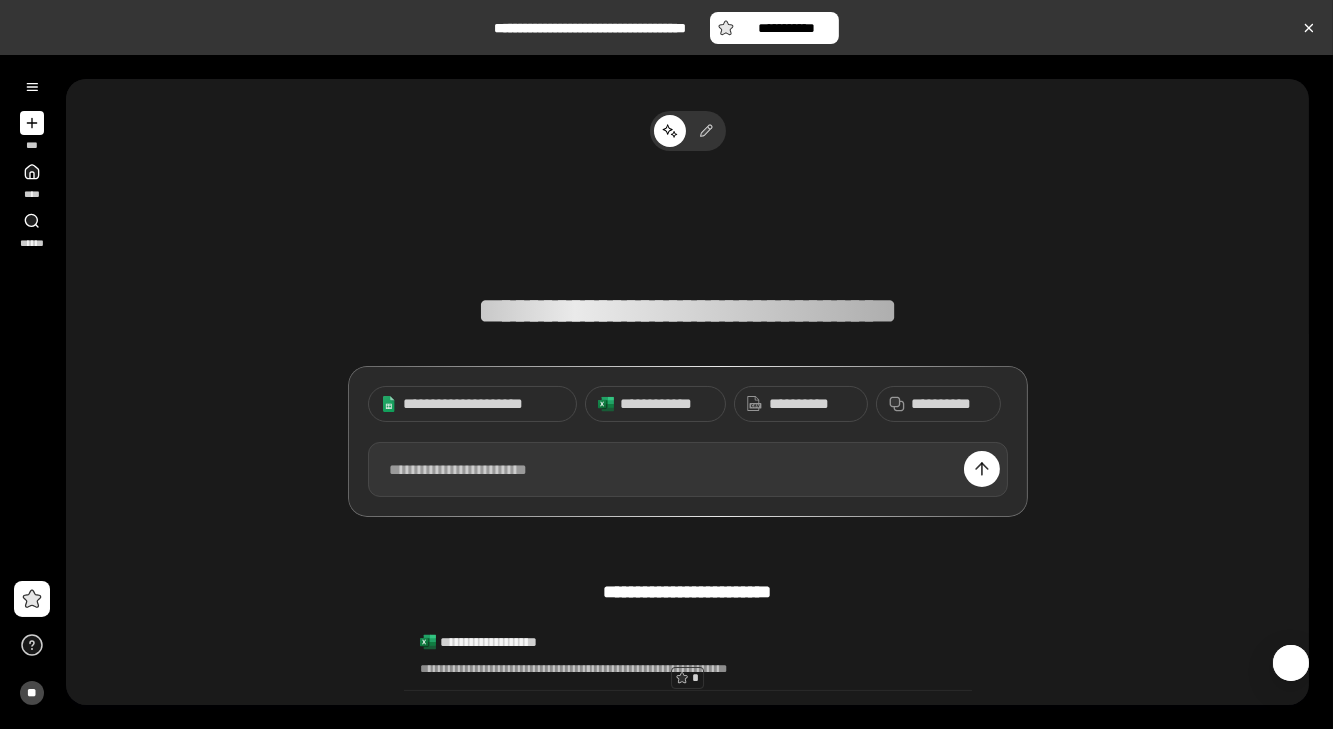 click at bounding box center [688, 469] 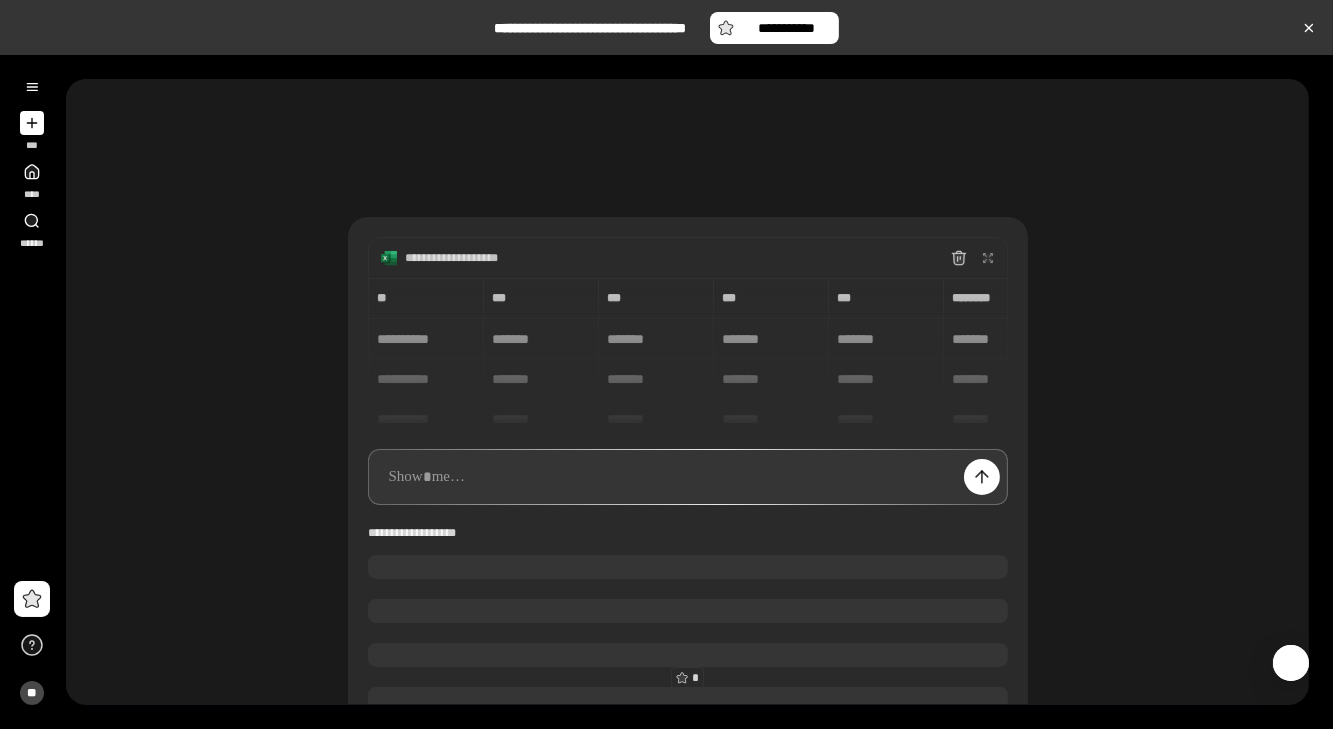 click at bounding box center (688, 477) 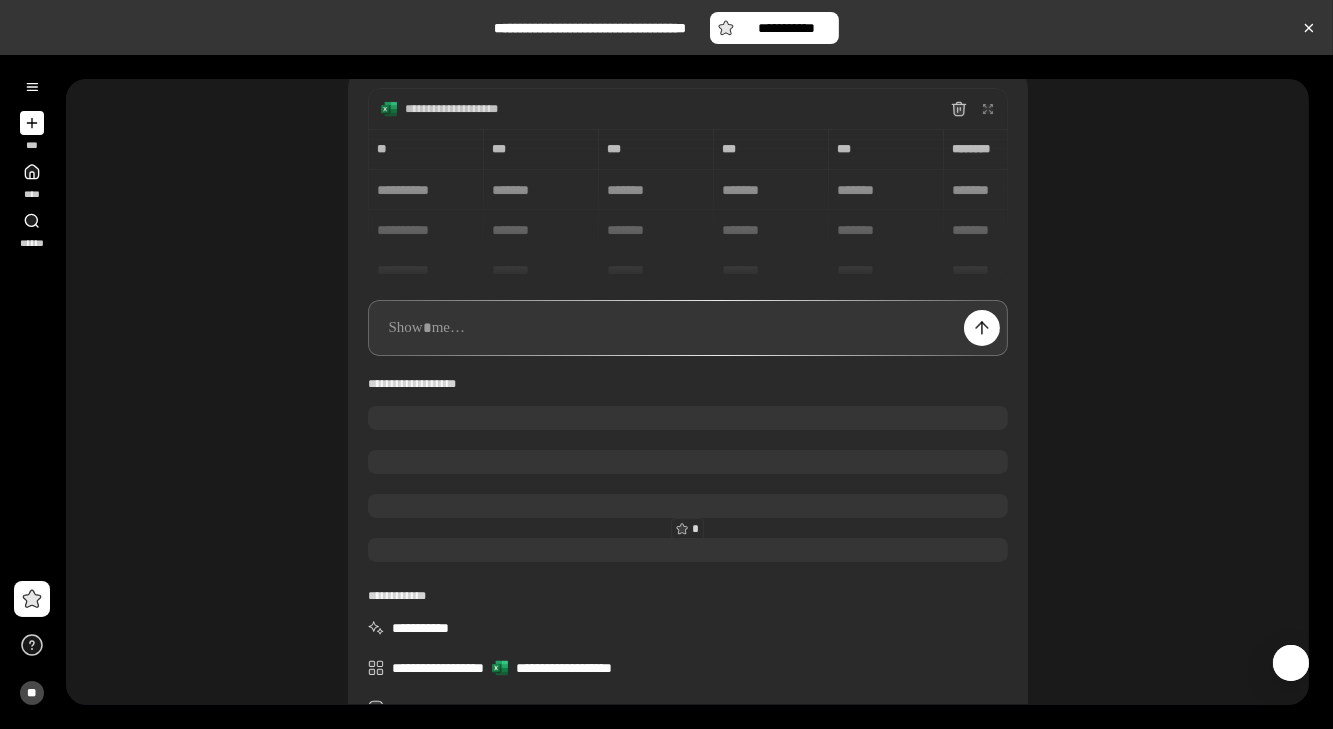 scroll, scrollTop: 240, scrollLeft: 0, axis: vertical 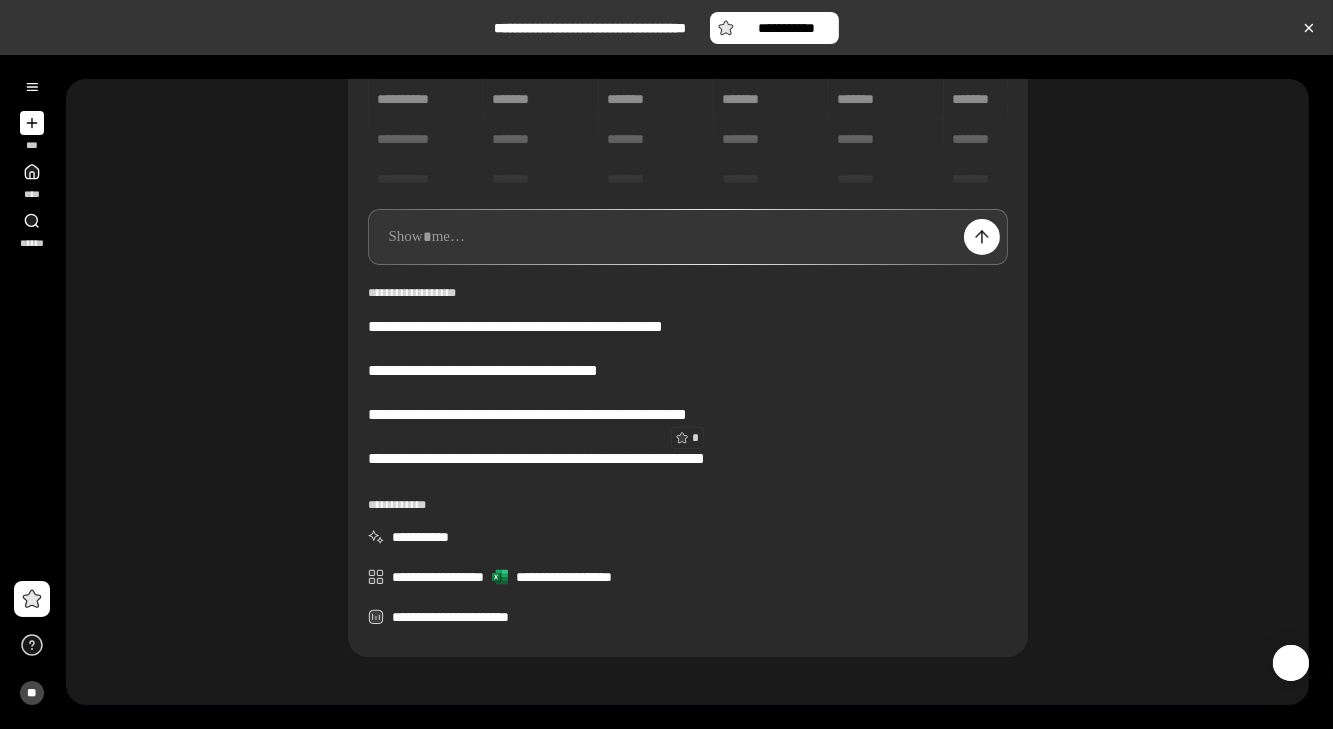 click on "**********" at bounding box center (687, 264) 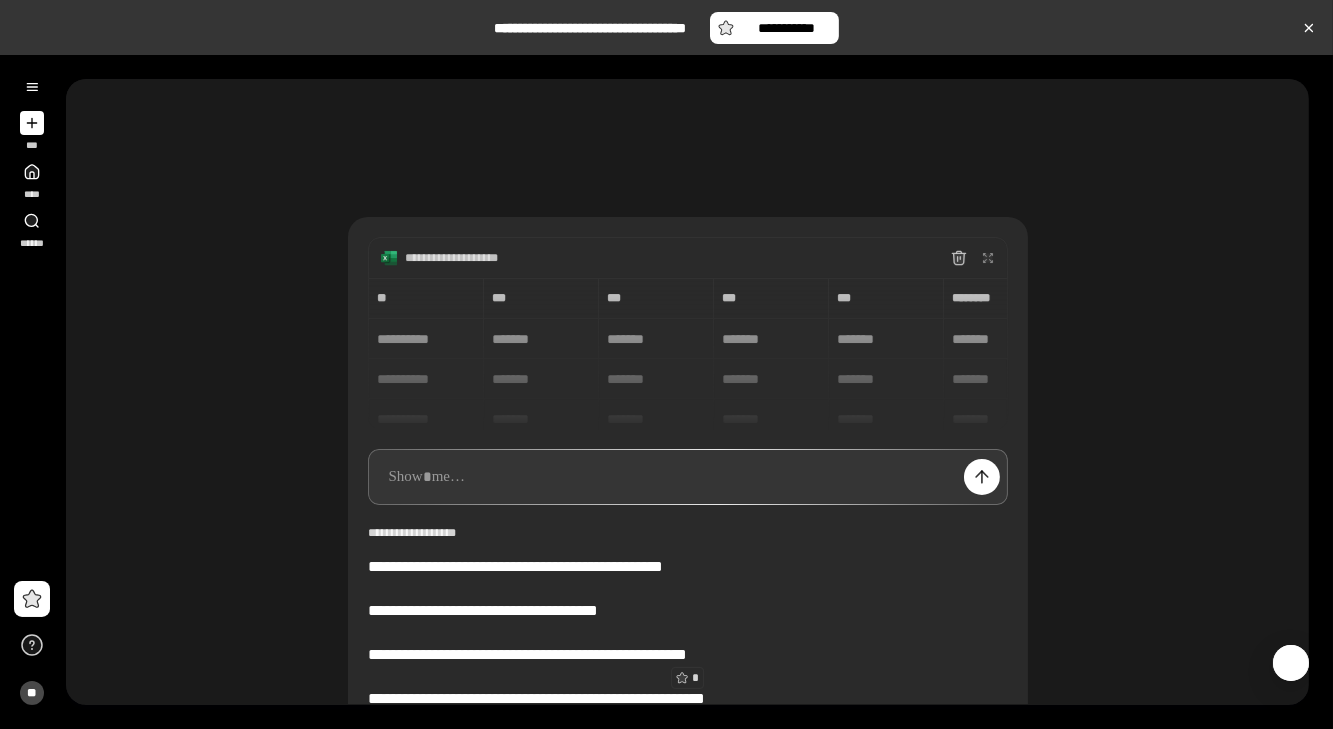 click on "*** **** ******" at bounding box center (32, 160) 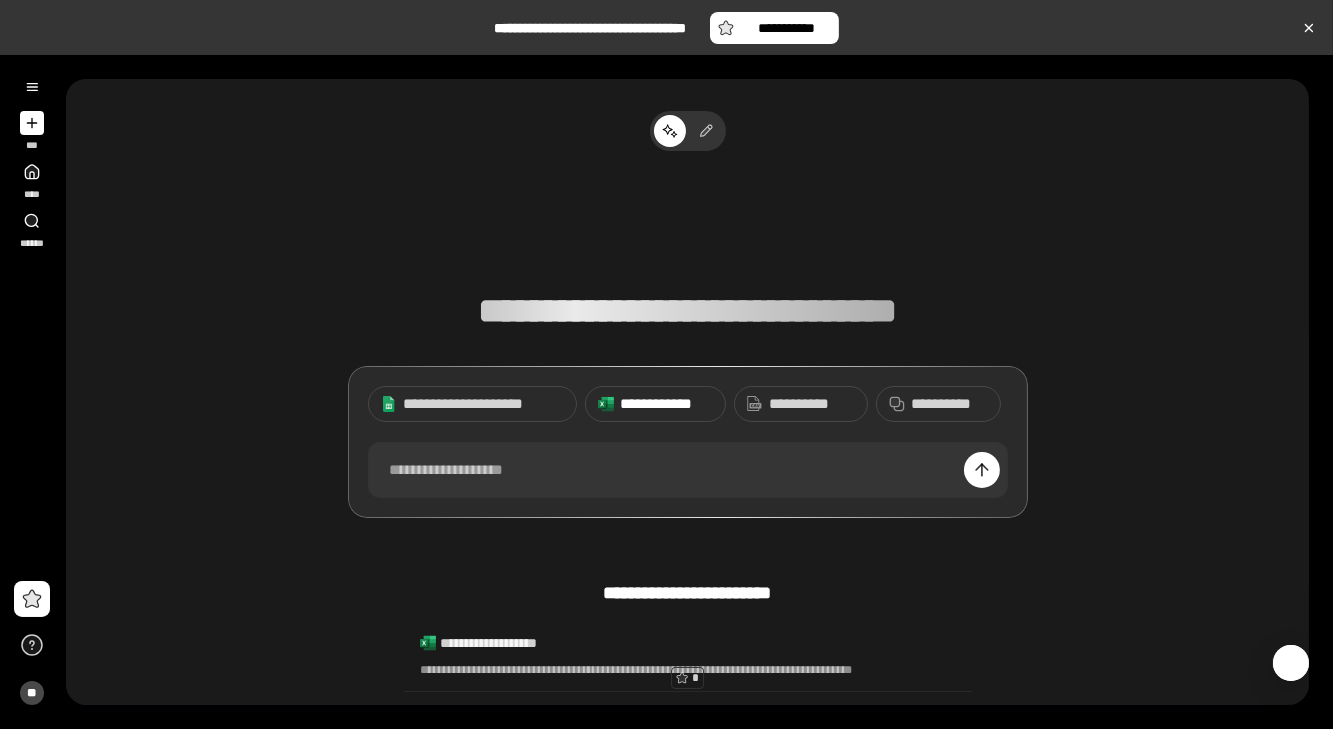 click on "**********" at bounding box center (666, 404) 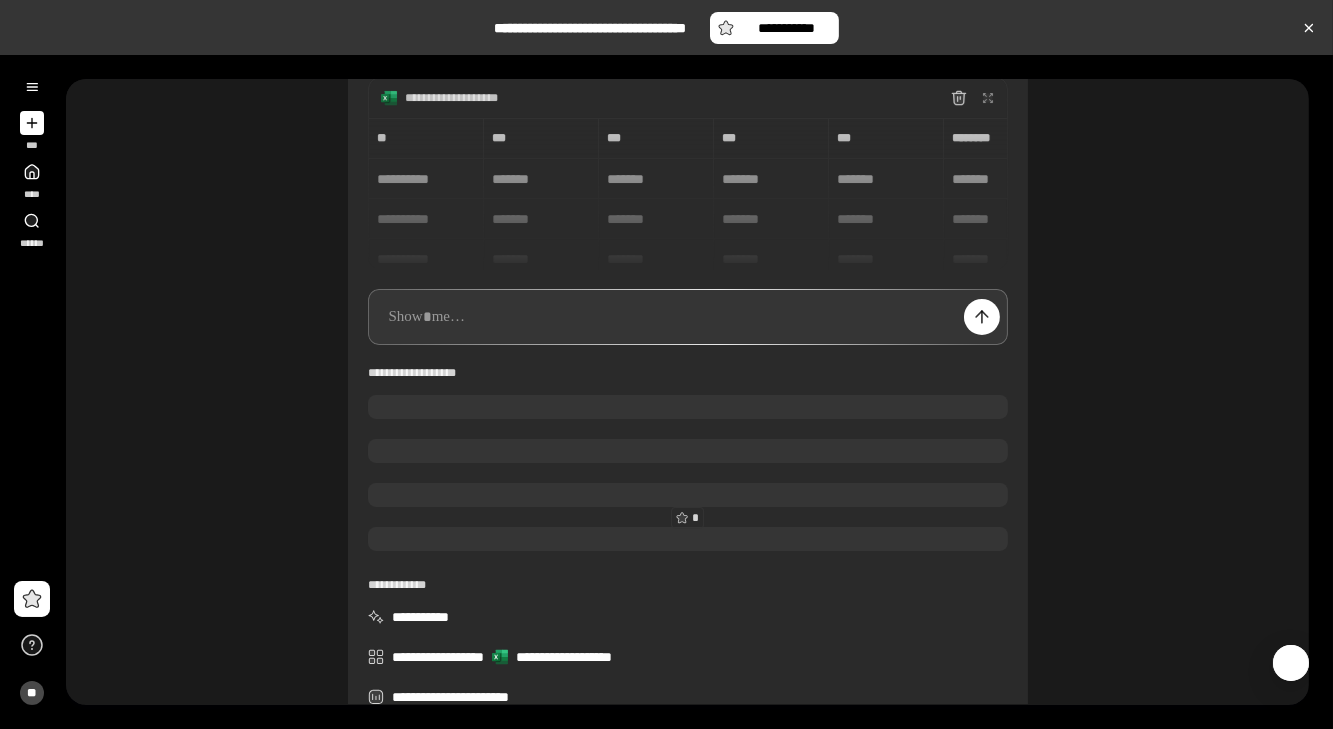 scroll, scrollTop: 80, scrollLeft: 0, axis: vertical 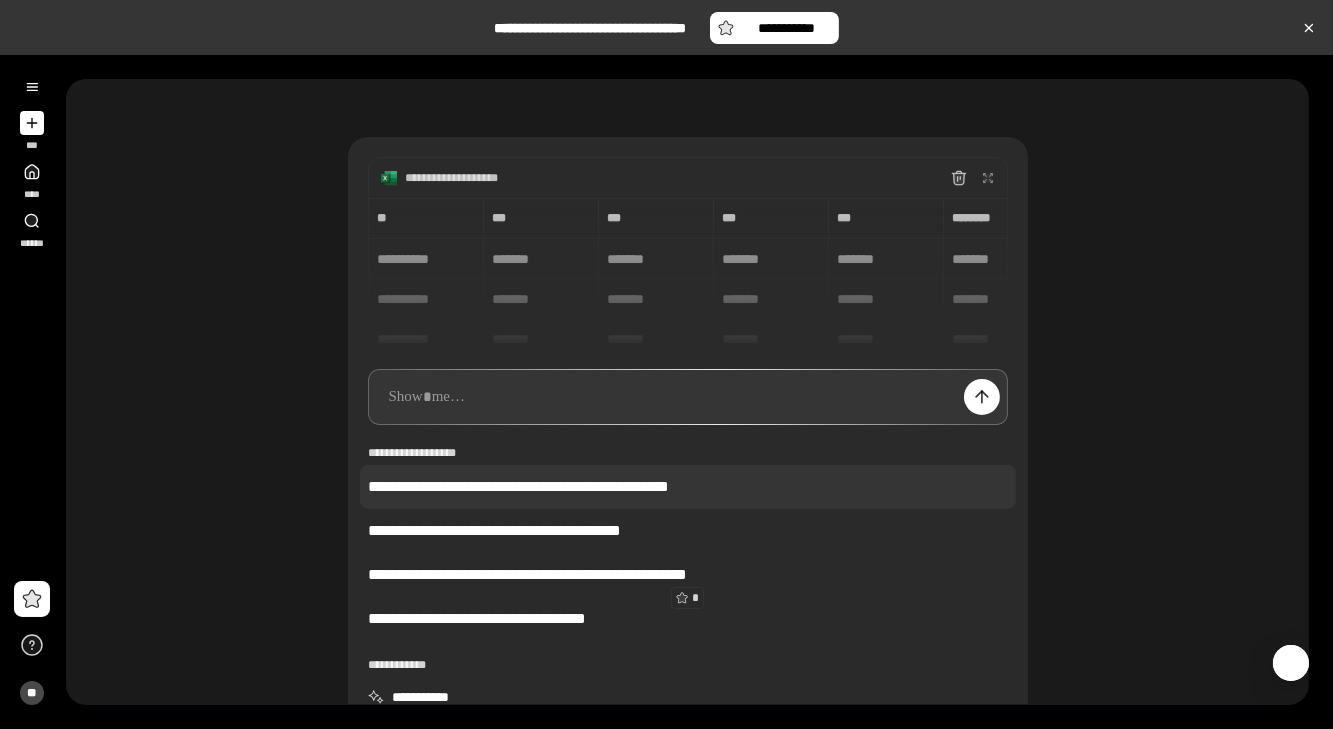 click on "**********" at bounding box center [688, 487] 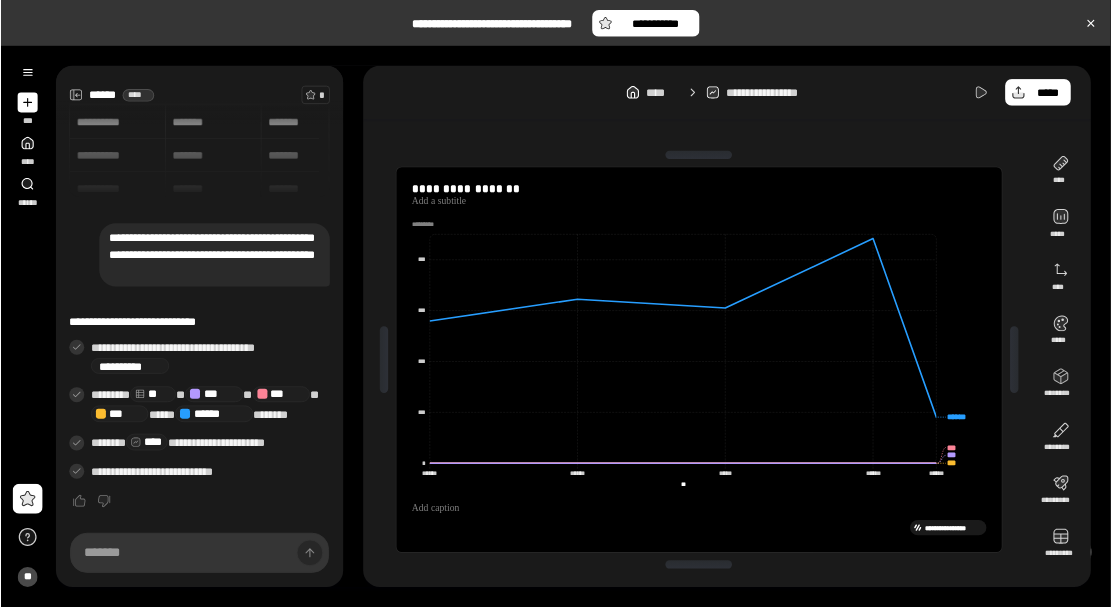 scroll, scrollTop: 0, scrollLeft: 0, axis: both 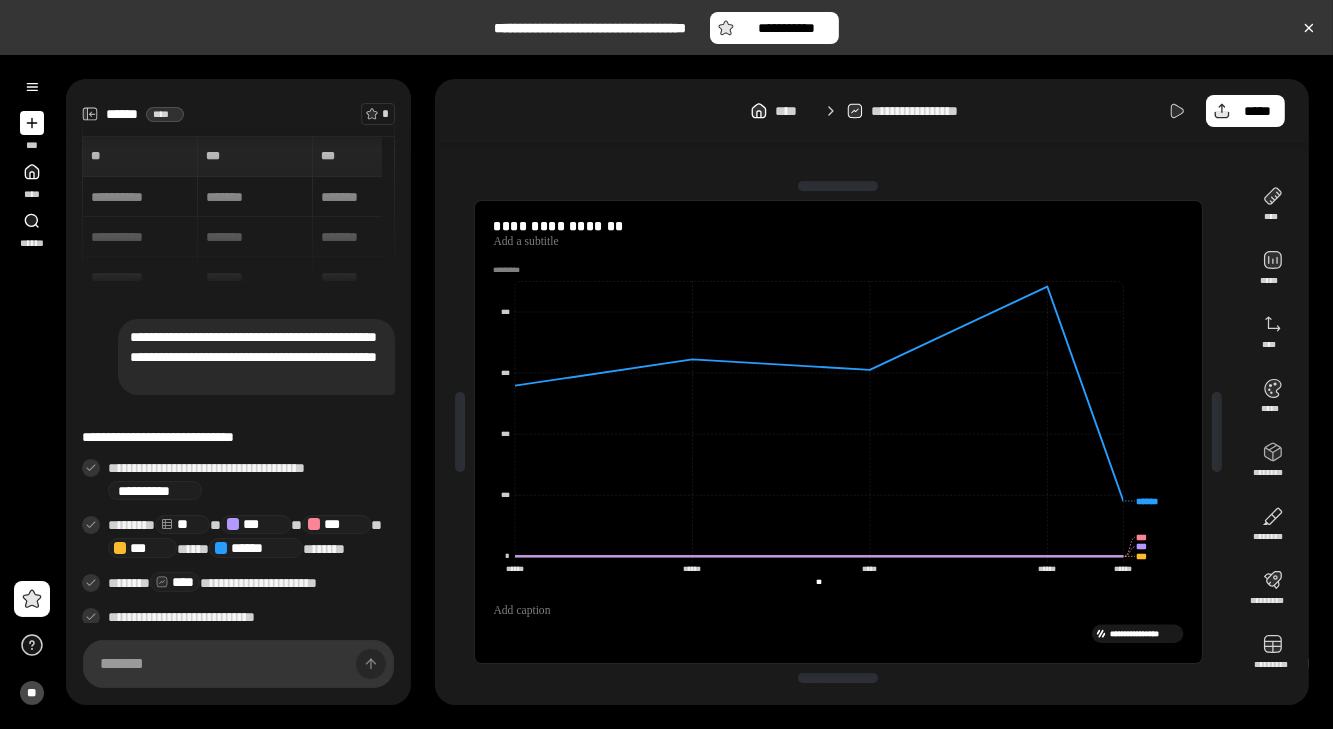 click on "****** ****" at bounding box center (138, 114) 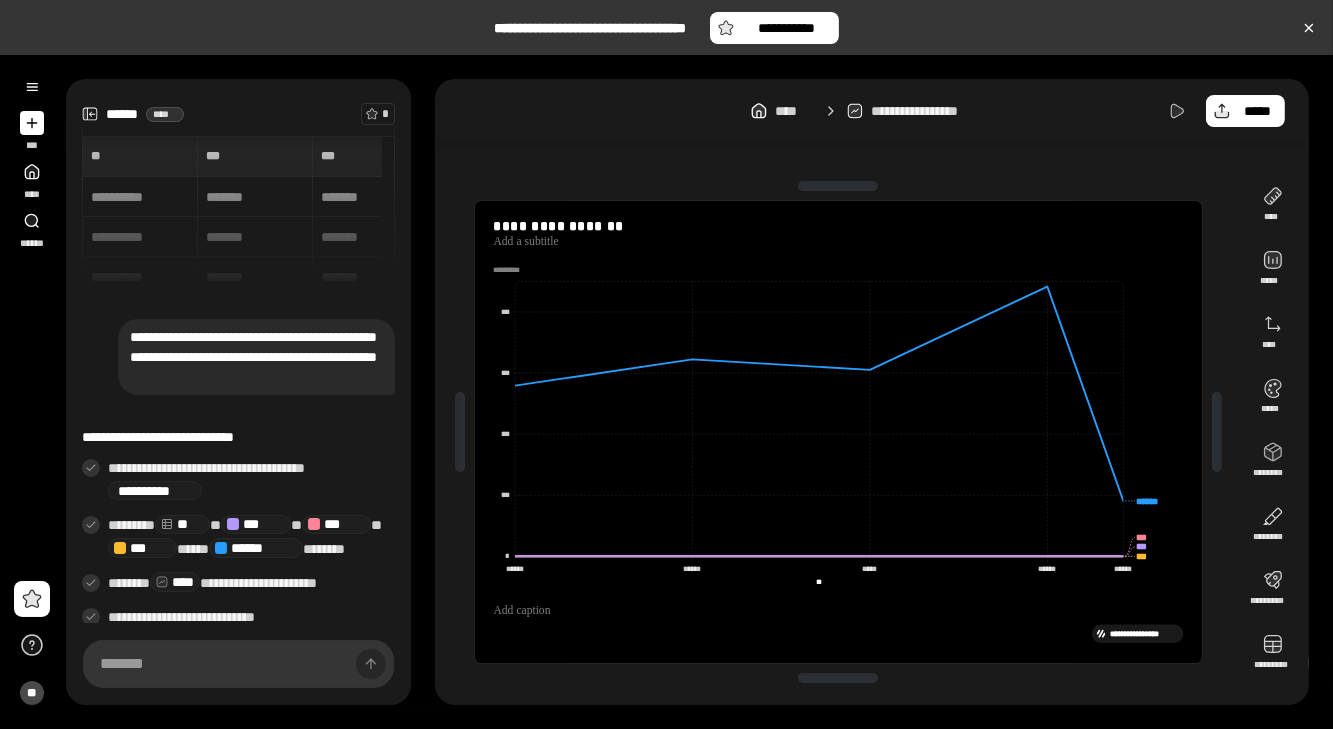 click 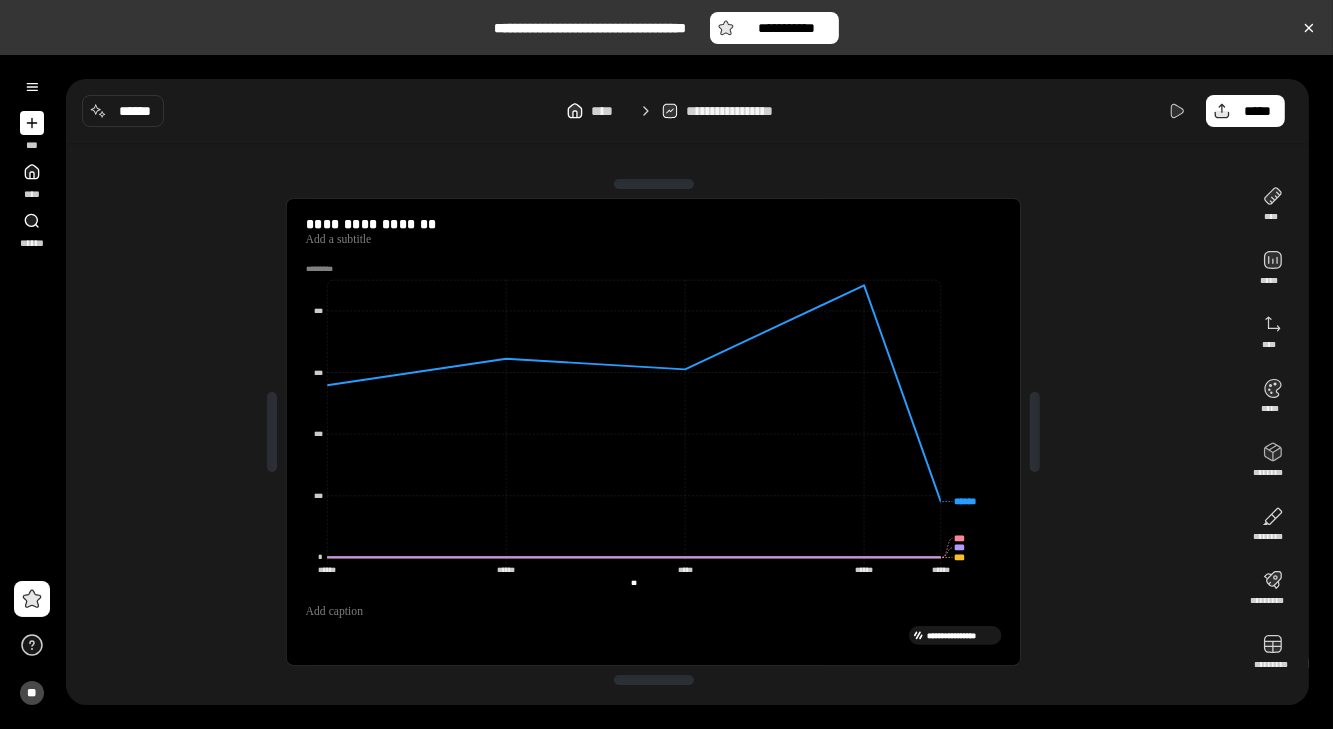 drag, startPoint x: 202, startPoint y: 383, endPoint x: 325, endPoint y: 447, distance: 138.65425 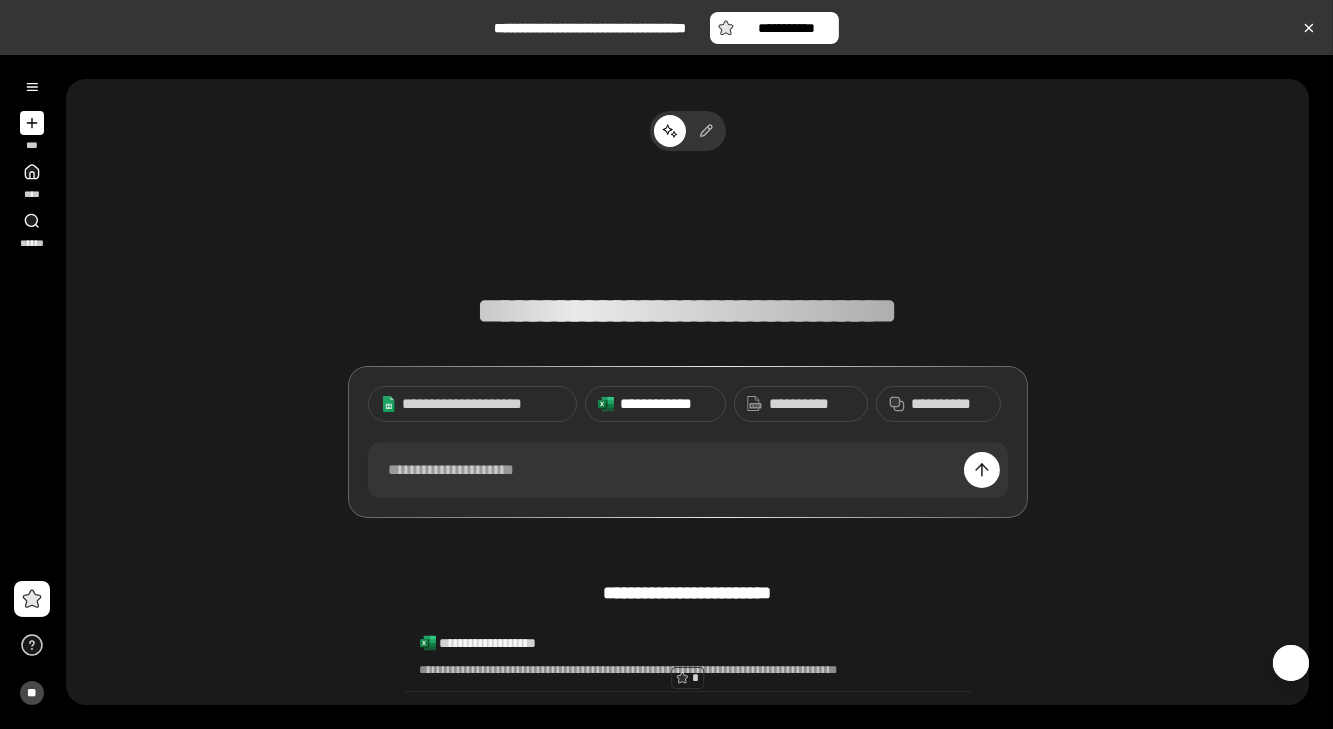 click on "**********" at bounding box center [666, 404] 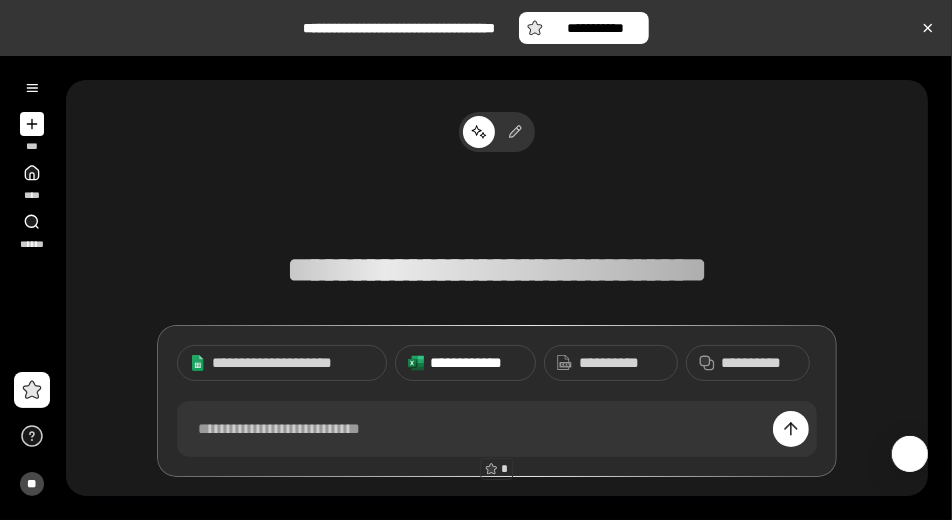 click on "**********" at bounding box center [476, 363] 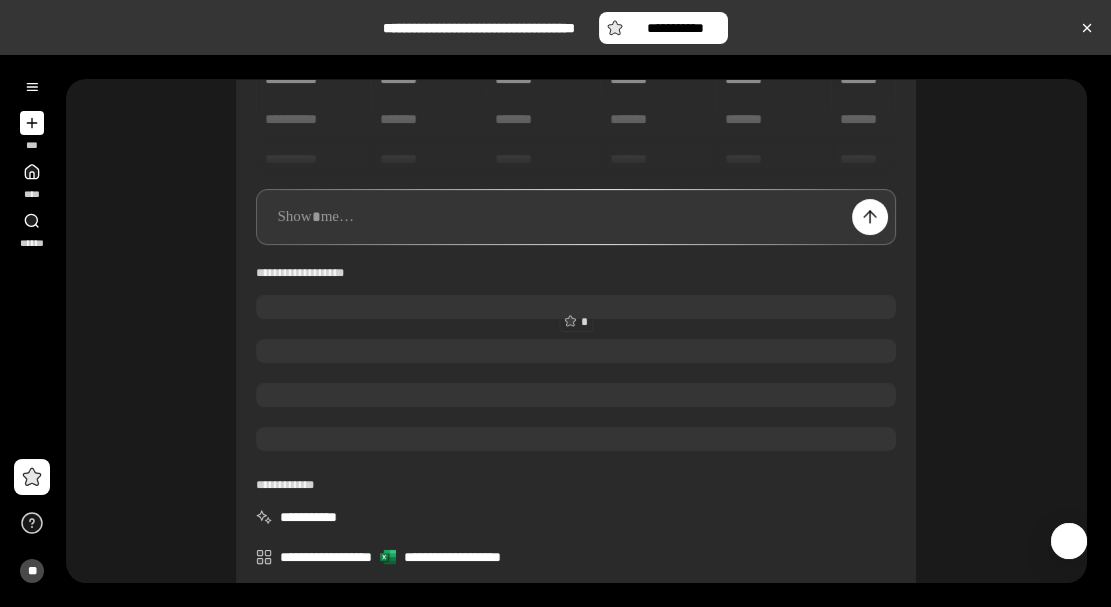 scroll, scrollTop: 266, scrollLeft: 0, axis: vertical 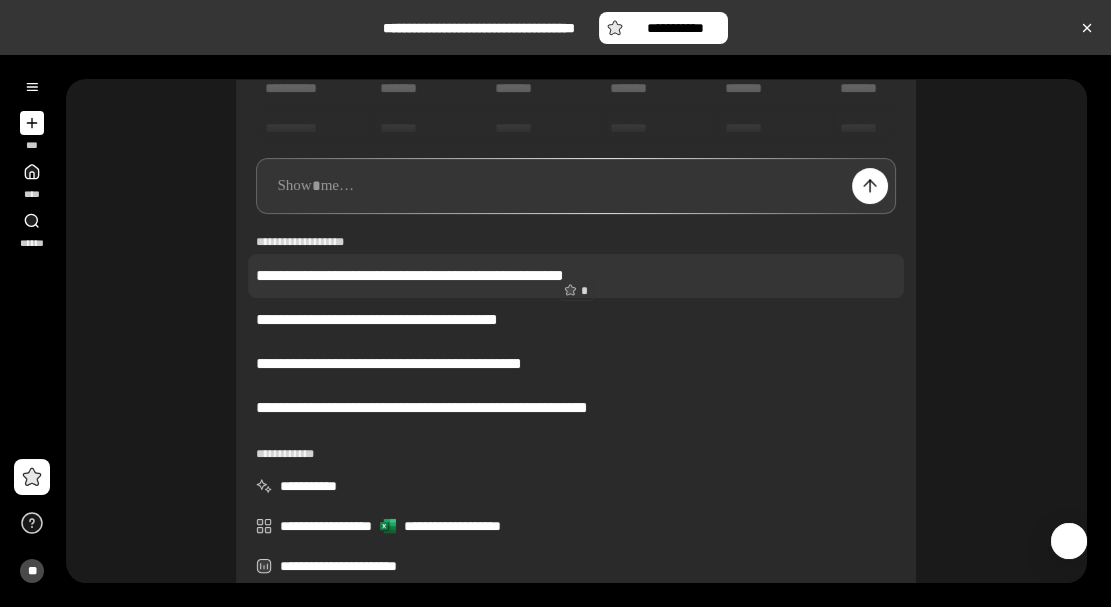 click on "**********" at bounding box center (576, 276) 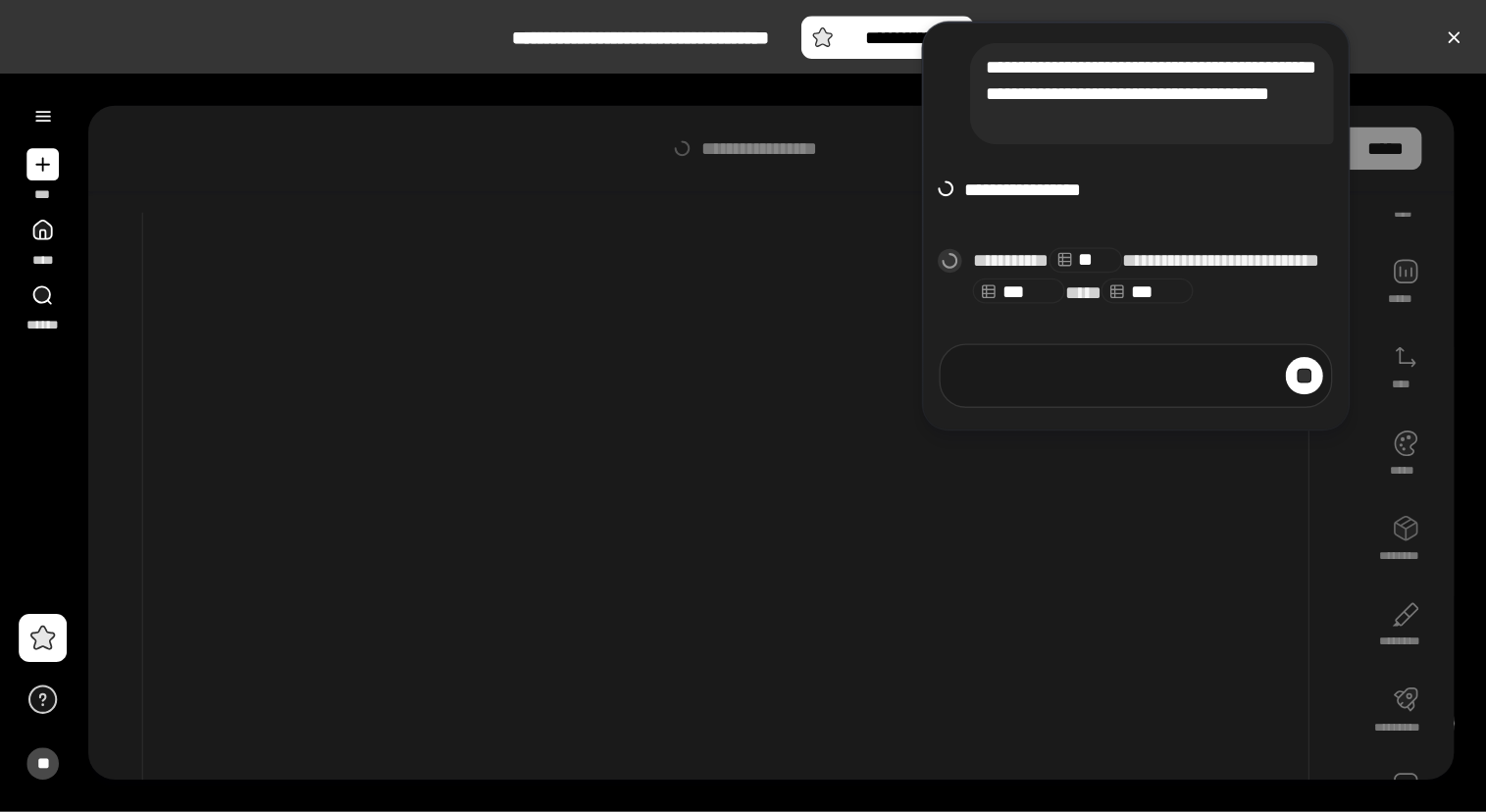 scroll, scrollTop: 0, scrollLeft: 0, axis: both 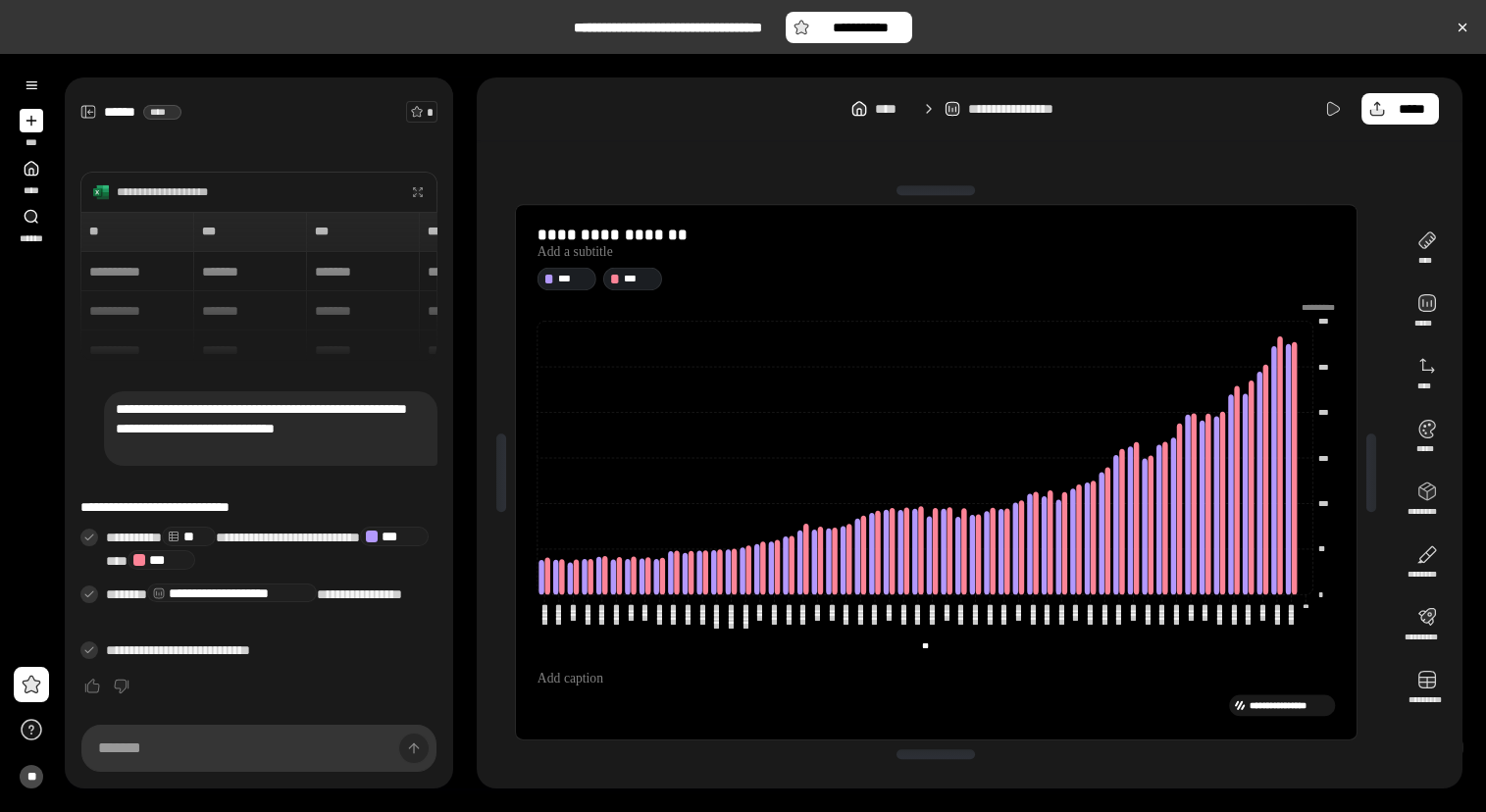 click on "***" at bounding box center (31, 128) 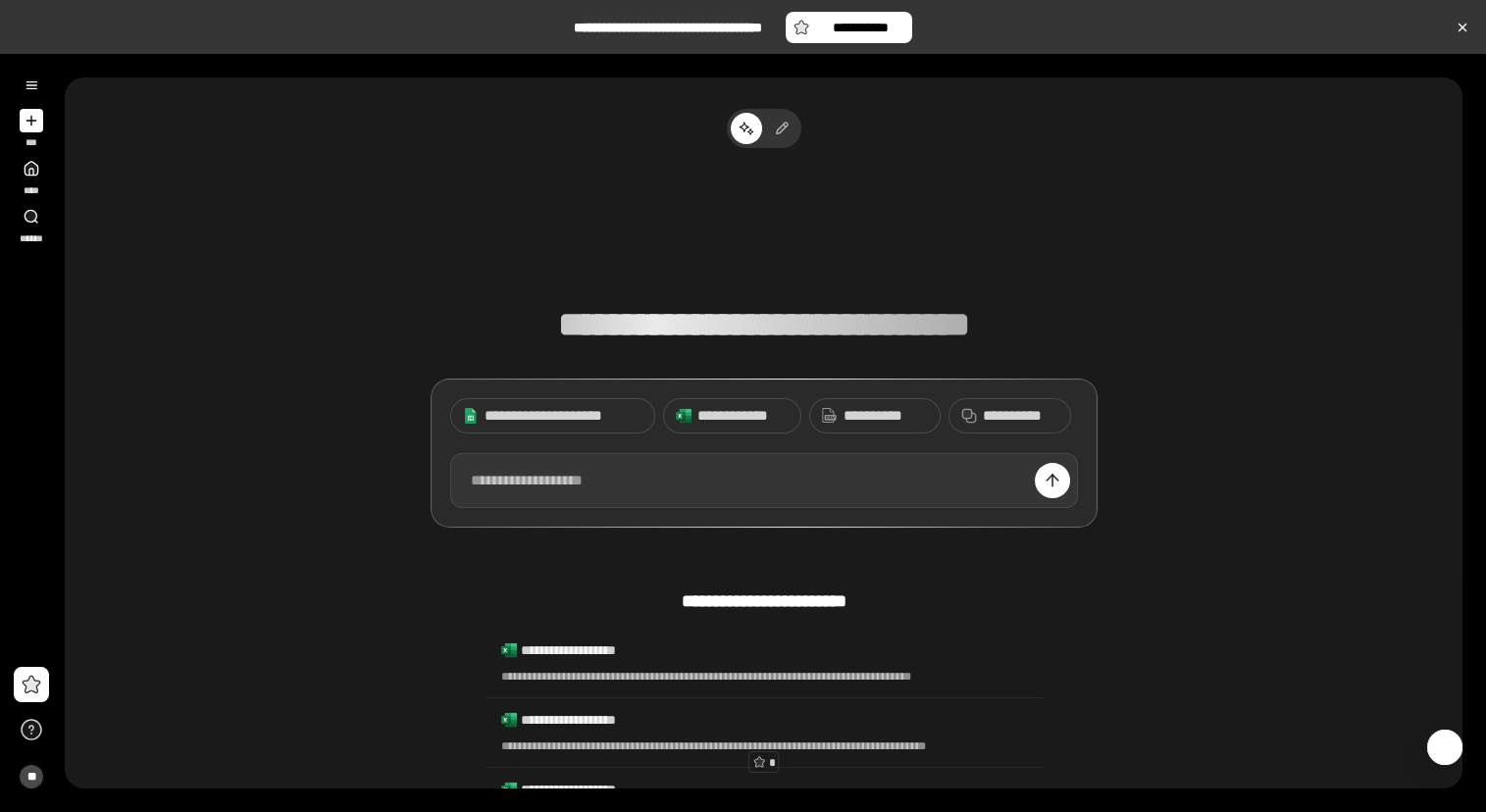click at bounding box center [764, 481] 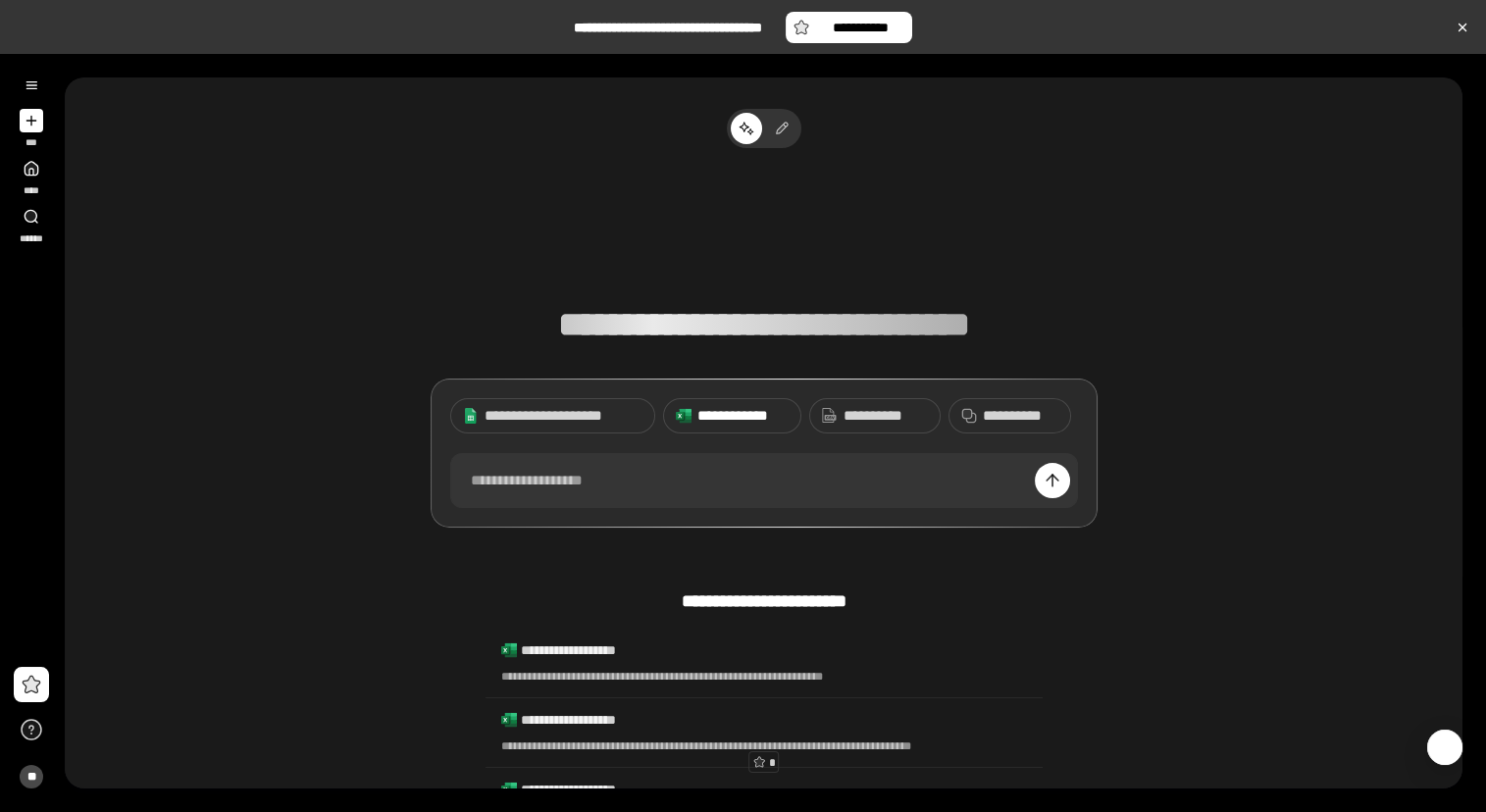 click on "**********" at bounding box center [743, 416] 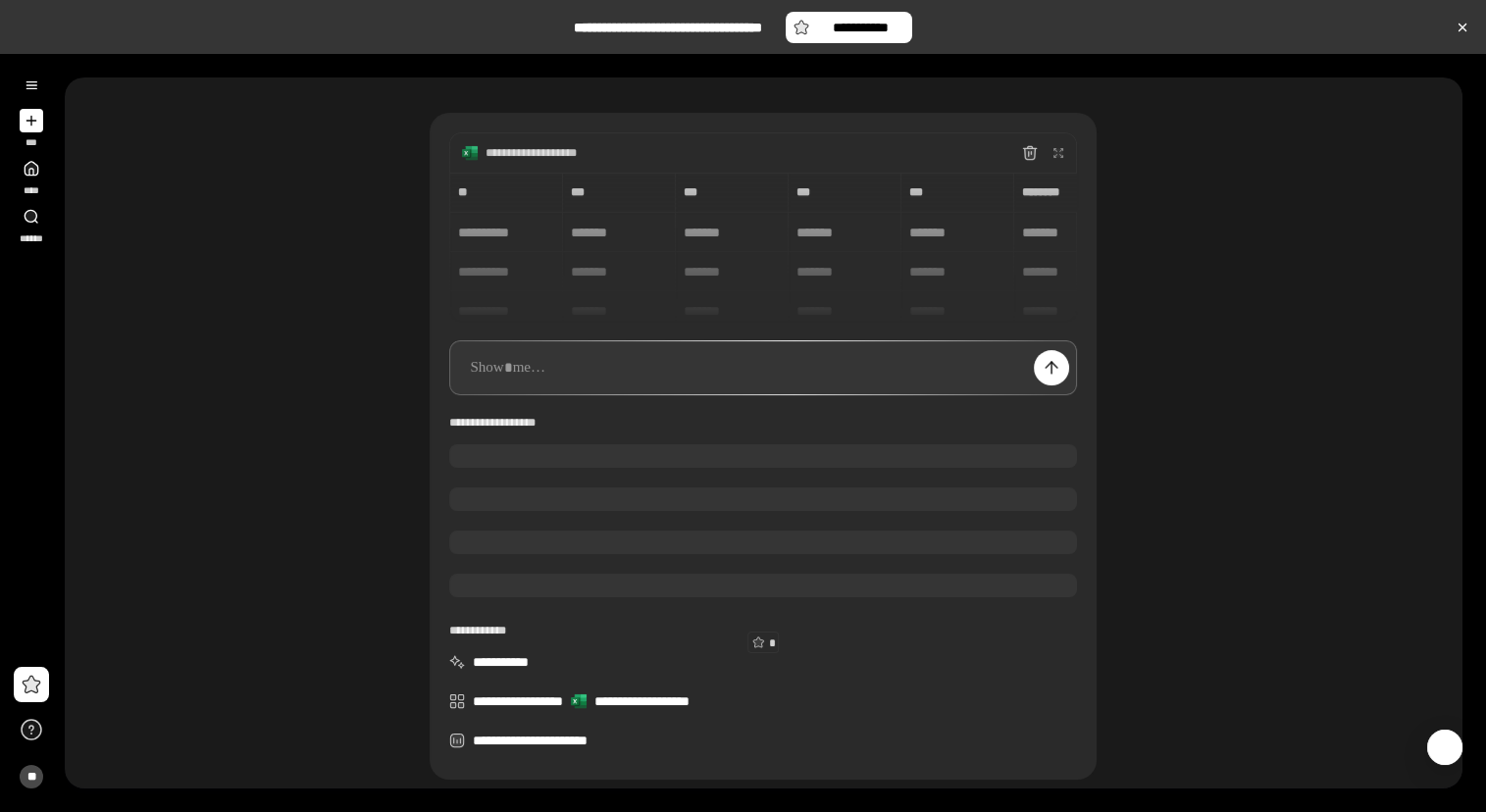 scroll, scrollTop: 88, scrollLeft: 0, axis: vertical 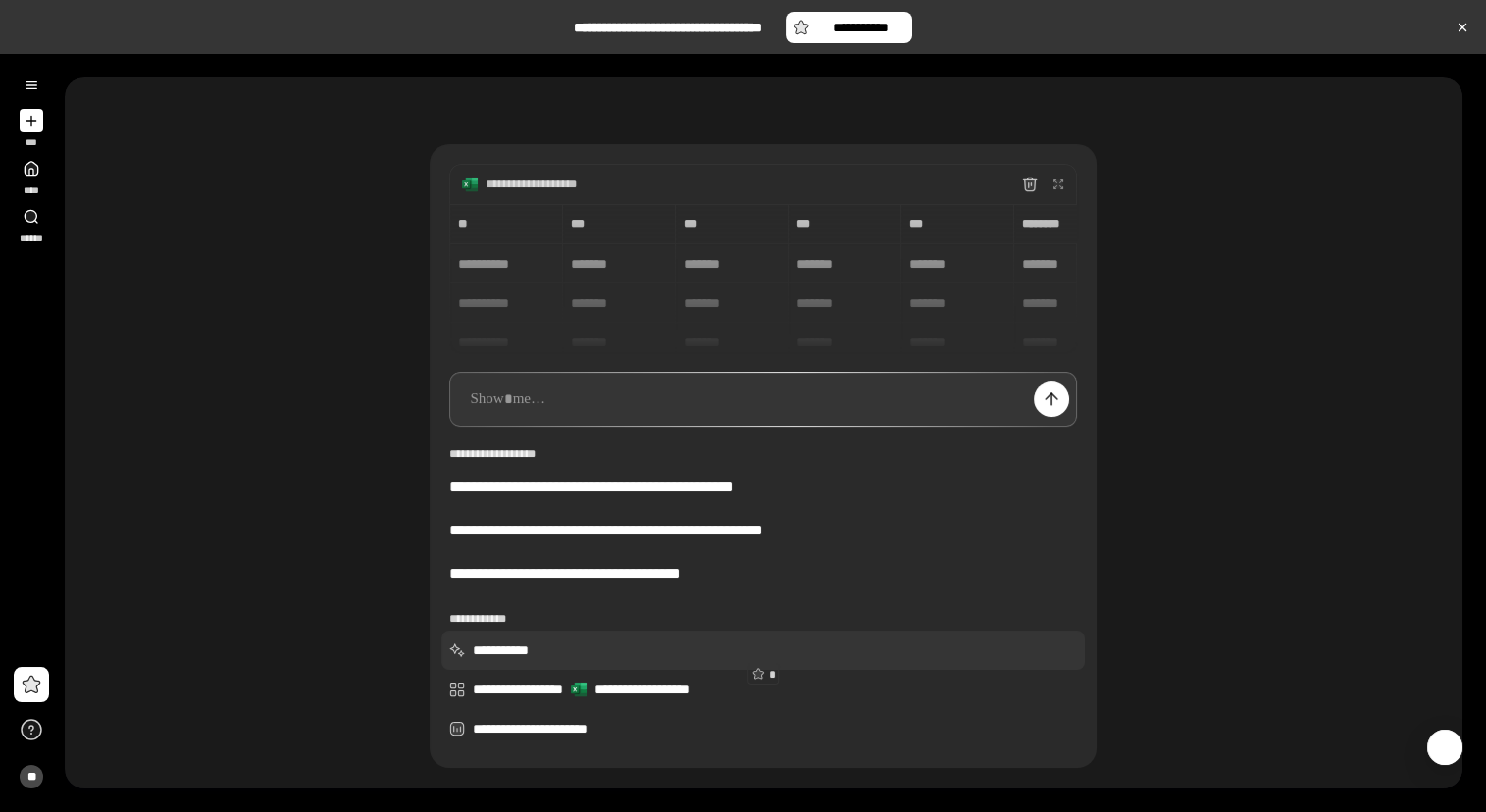 click on "**********" at bounding box center (763, 650) 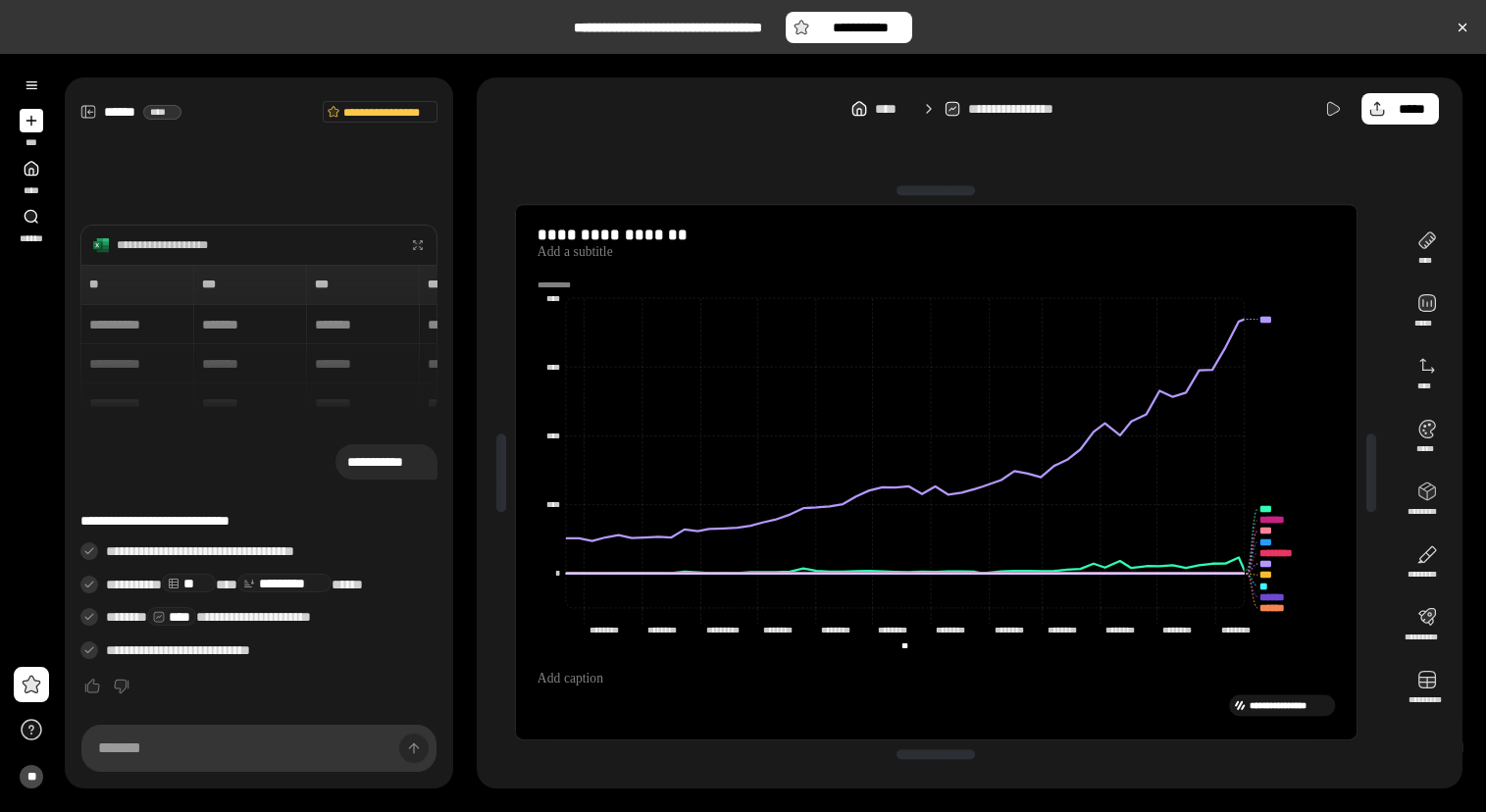 click at bounding box center (31, 121) 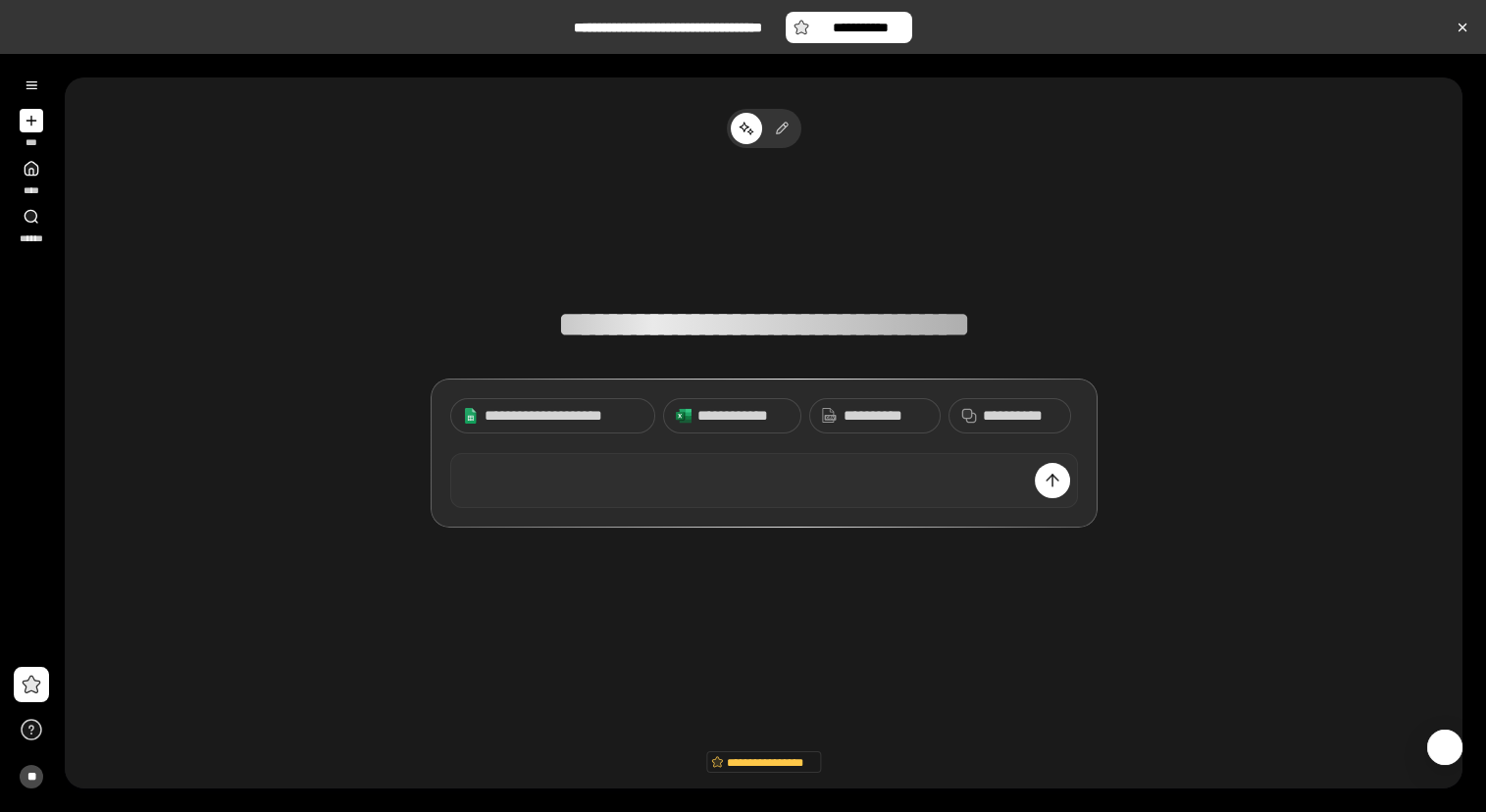click at bounding box center (764, 481) 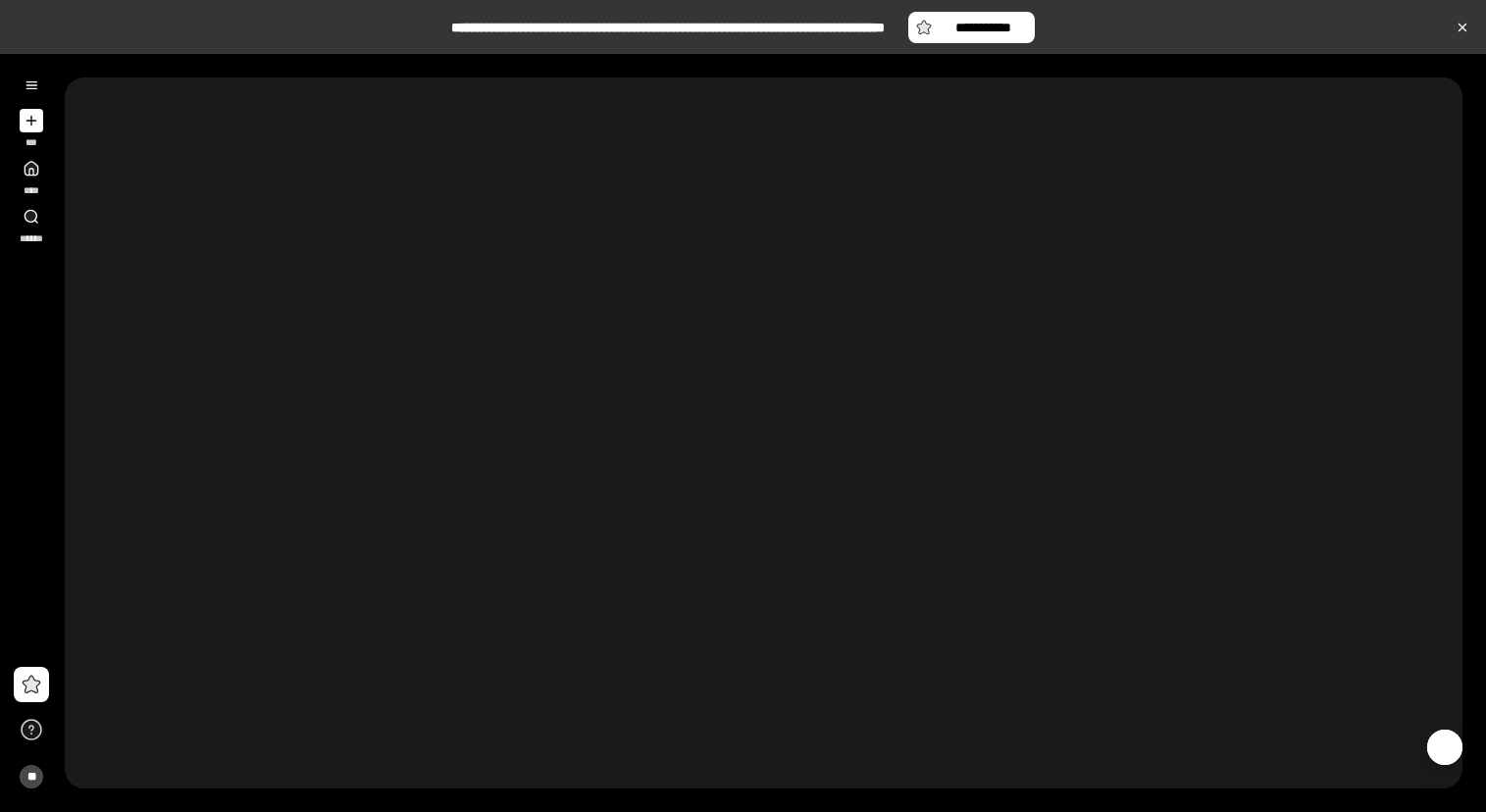 scroll, scrollTop: 0, scrollLeft: 0, axis: both 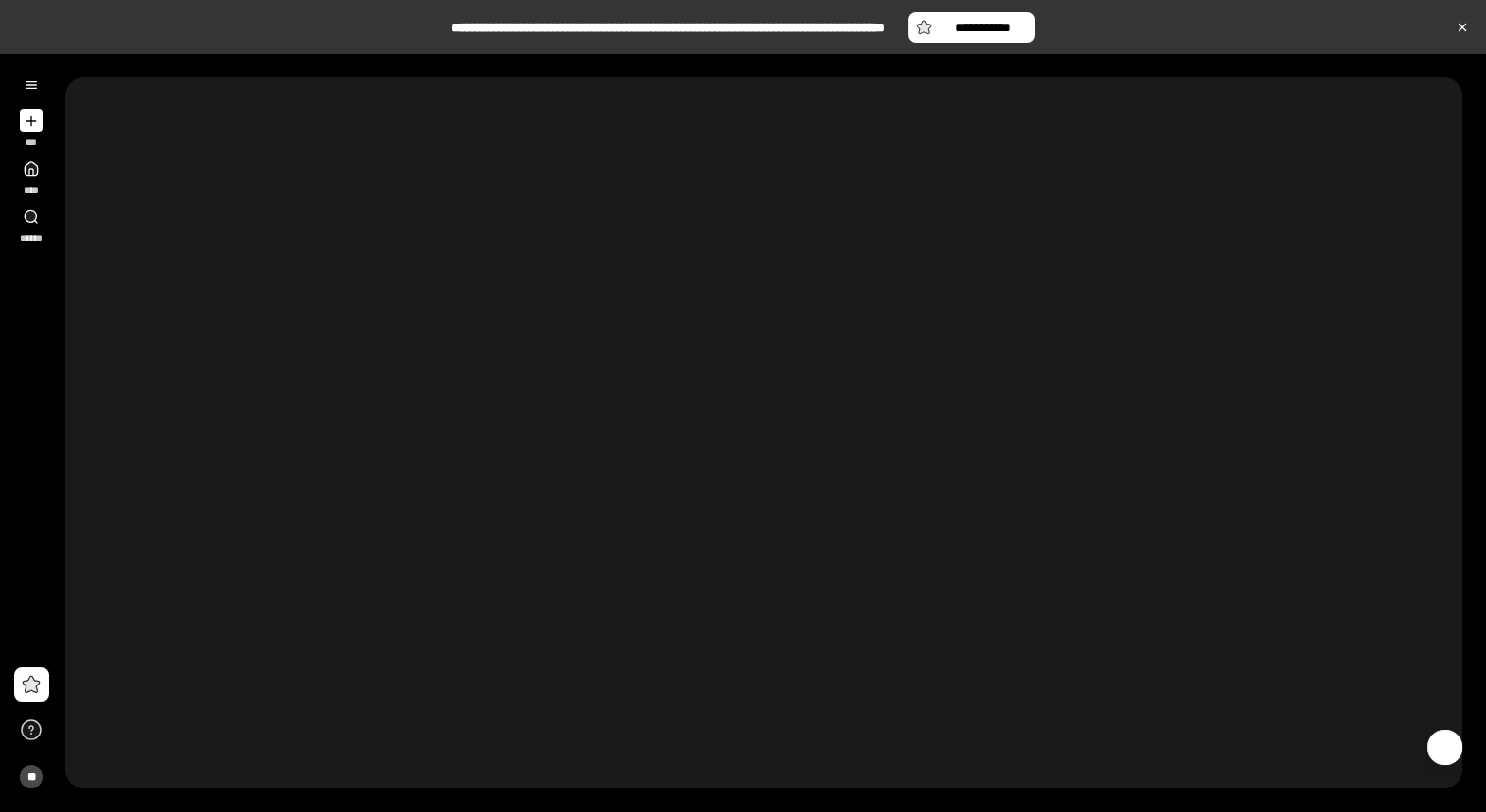 click on "**********" at bounding box center [743, 416] 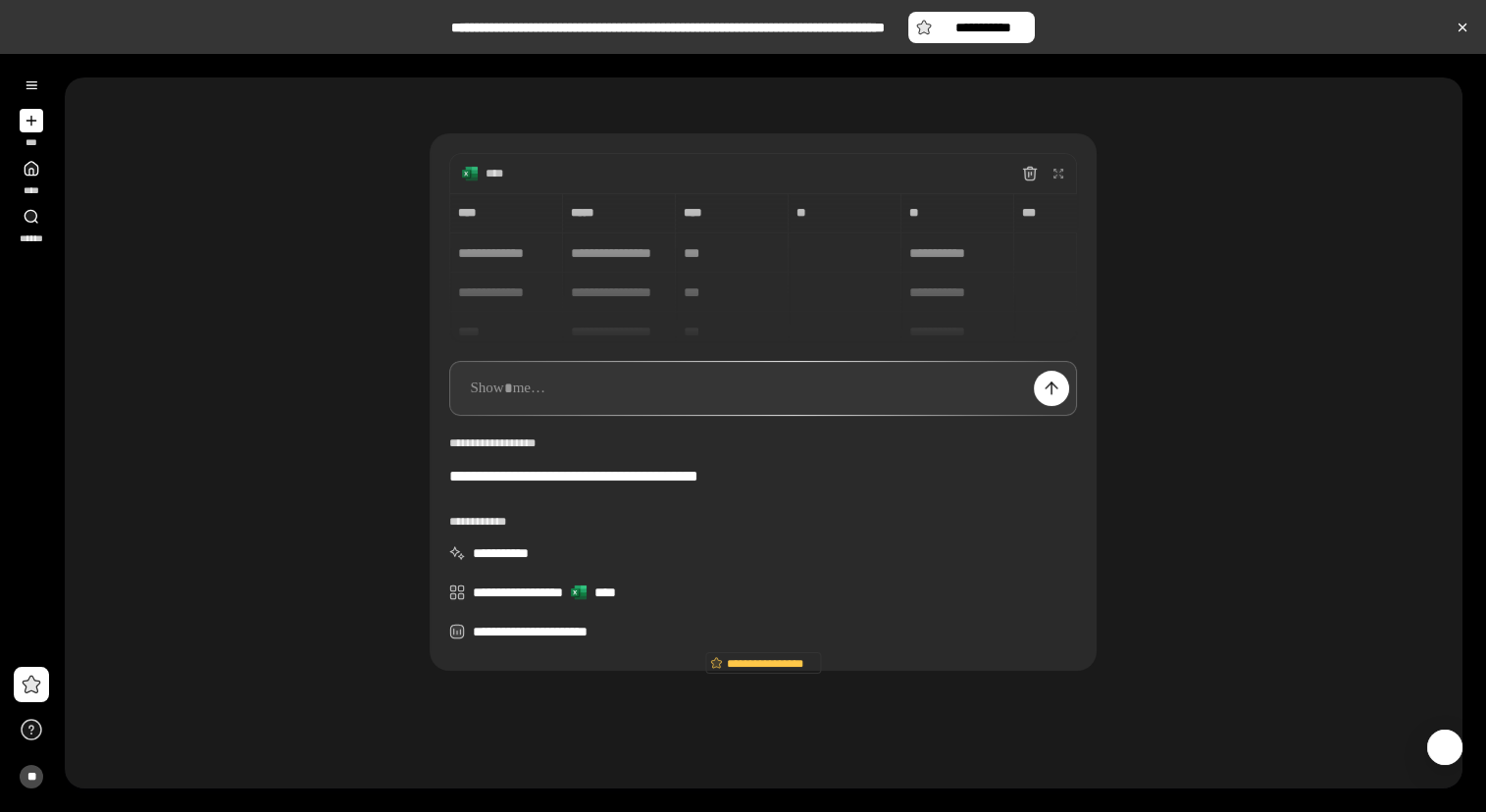 scroll, scrollTop: 98, scrollLeft: 0, axis: vertical 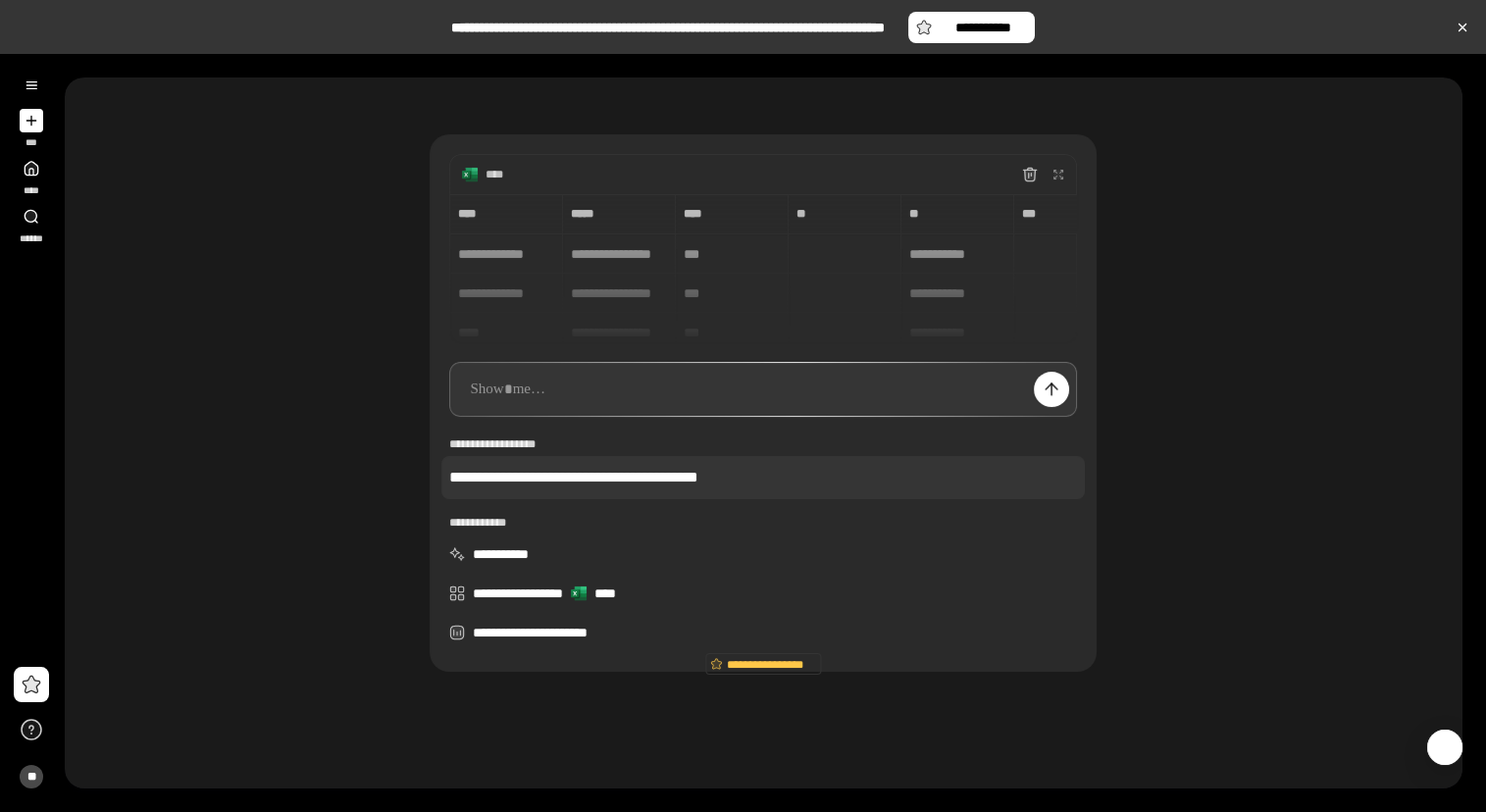 click on "**********" at bounding box center (763, 478) 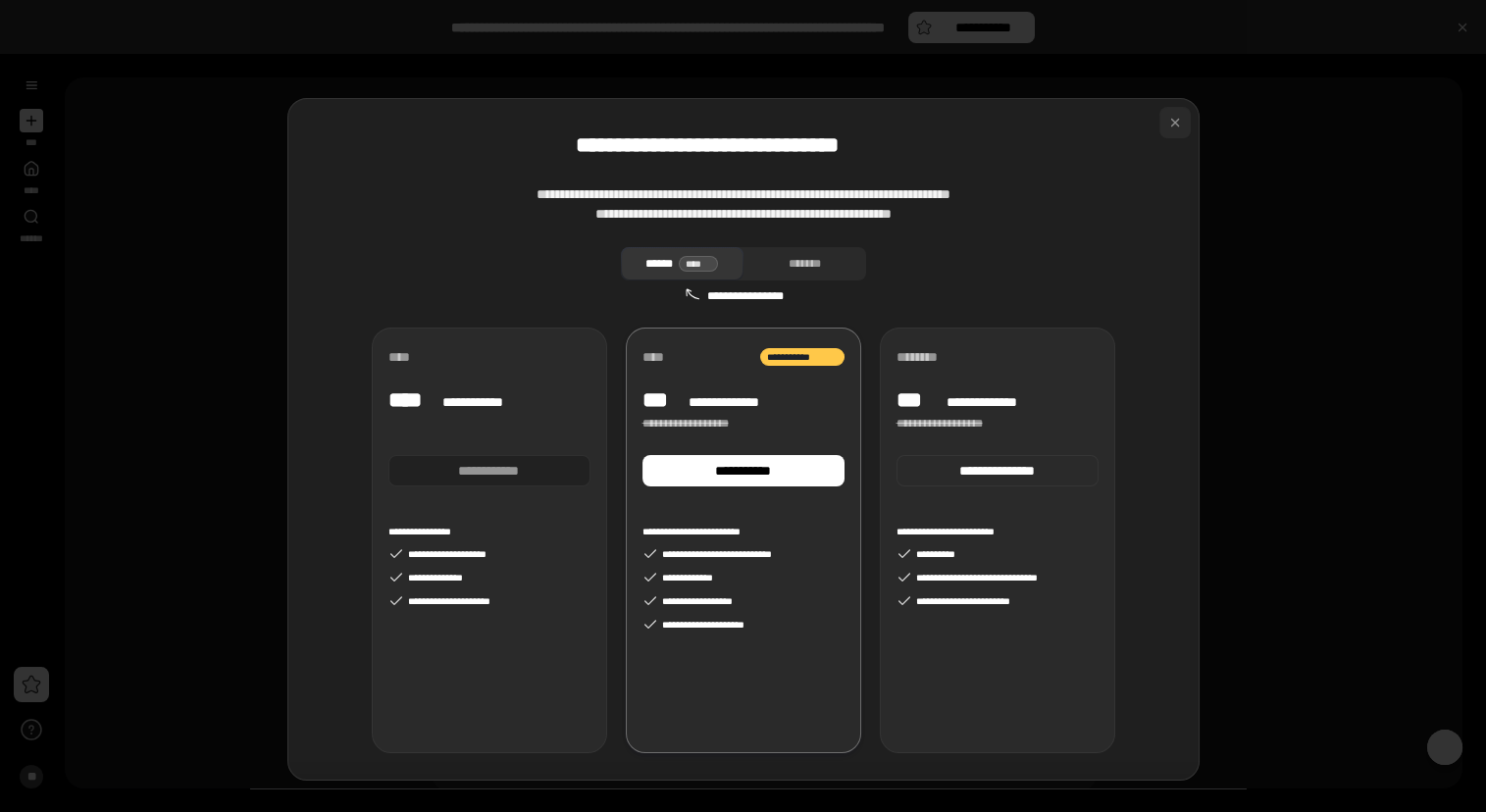 click at bounding box center (1175, 123) 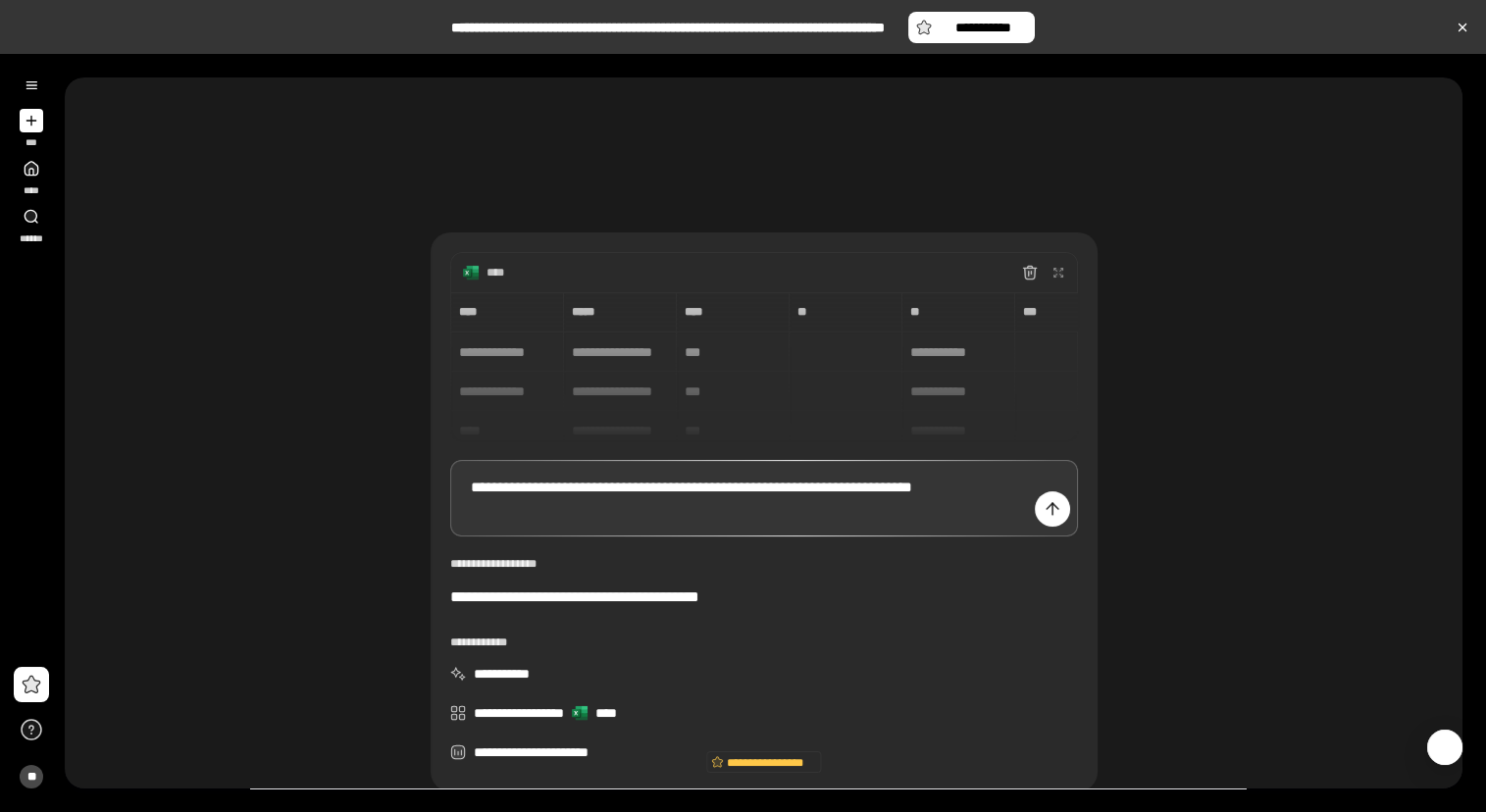 click on "**********" at bounding box center [764, 497] 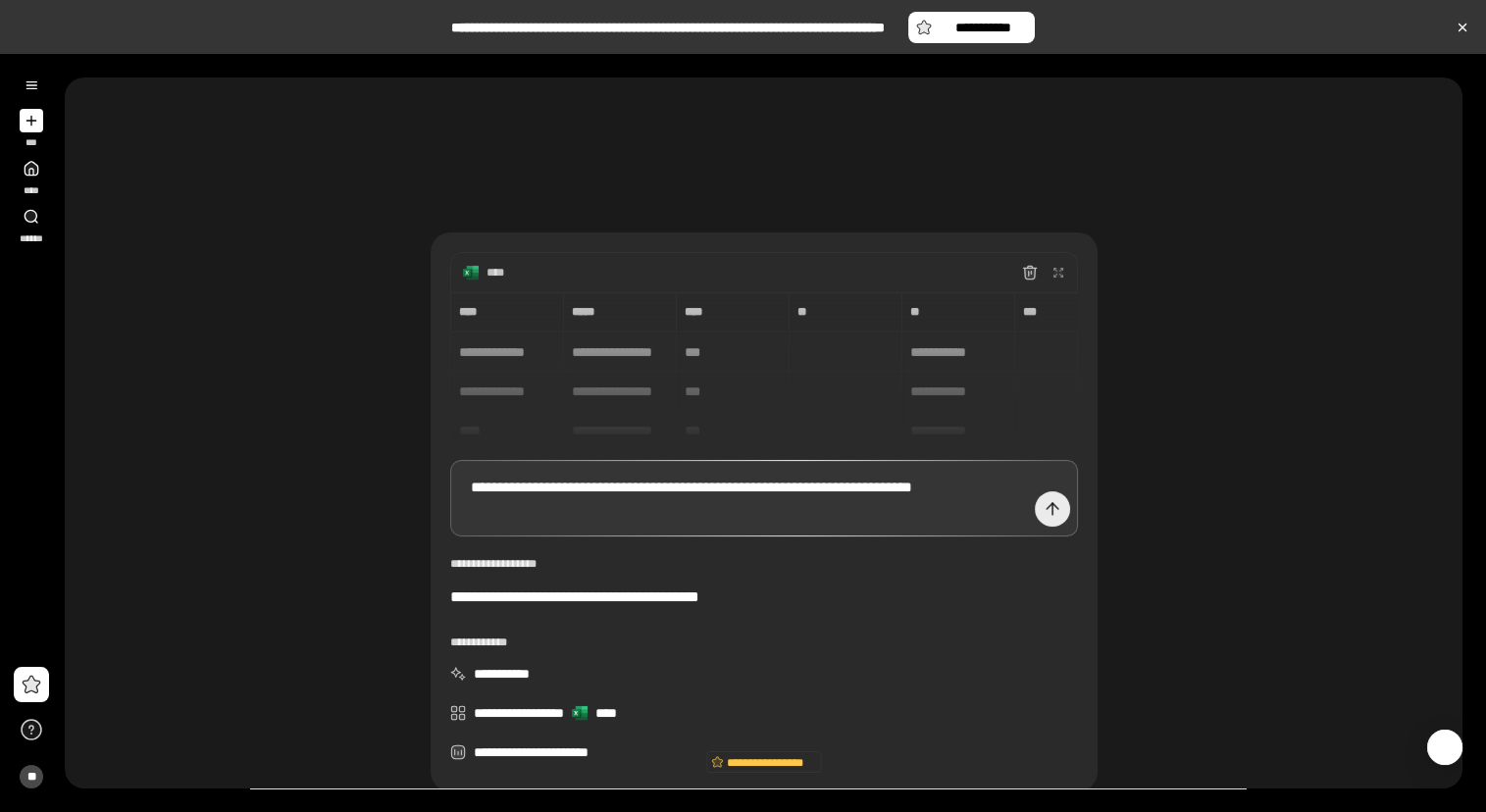 click at bounding box center [1052, 509] 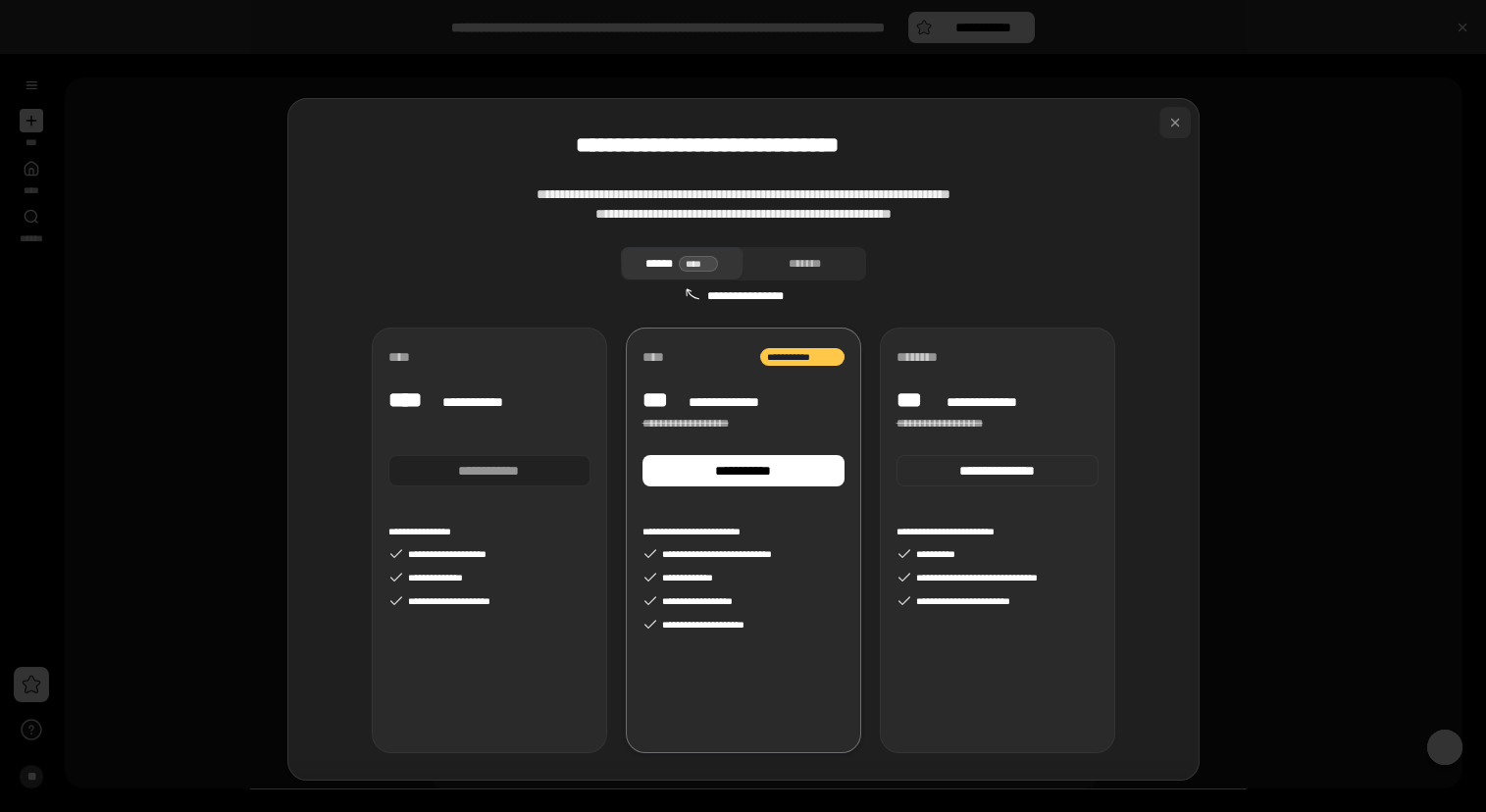 click at bounding box center [1175, 123] 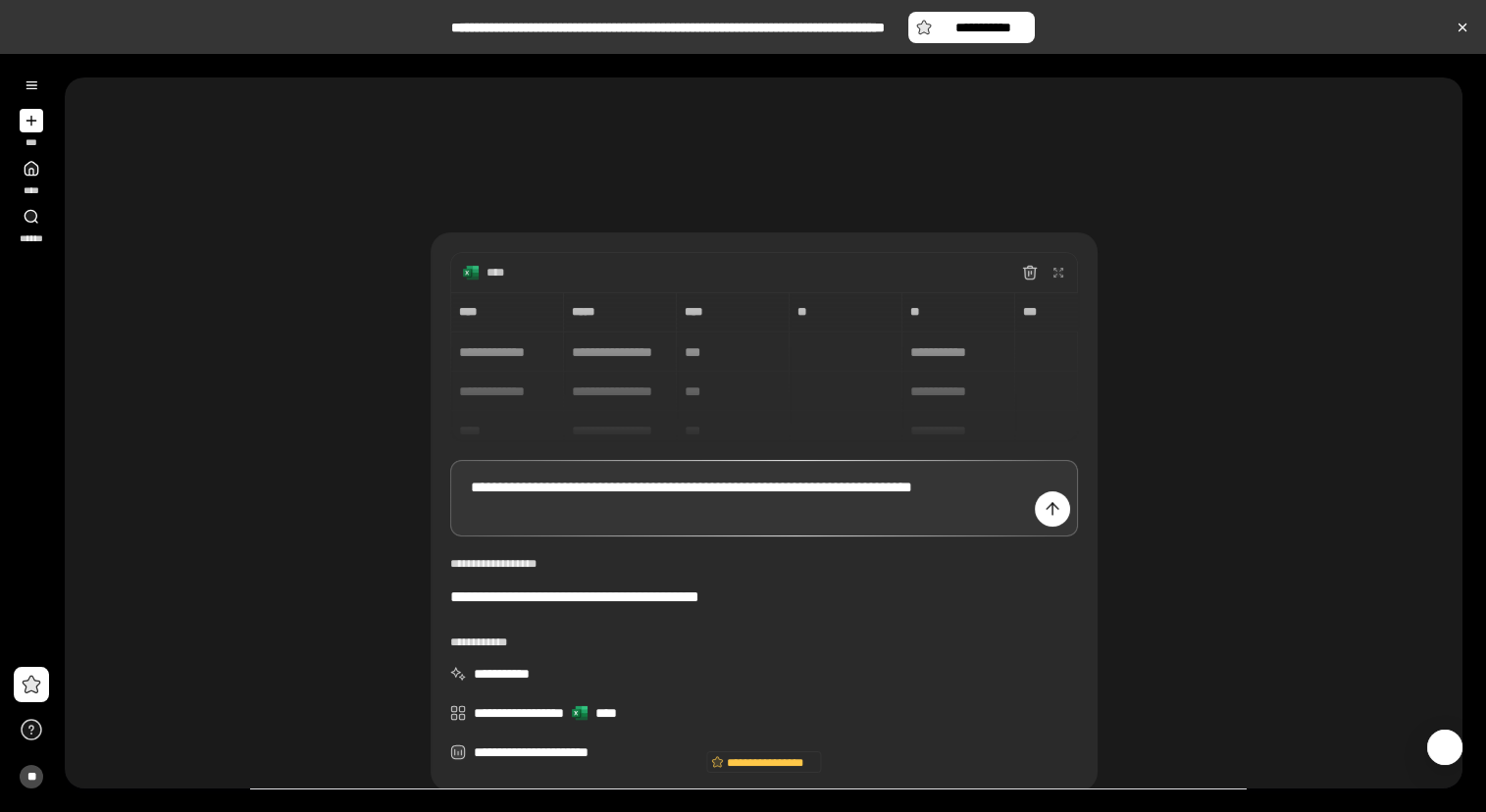 click on "**********" at bounding box center (764, 497) 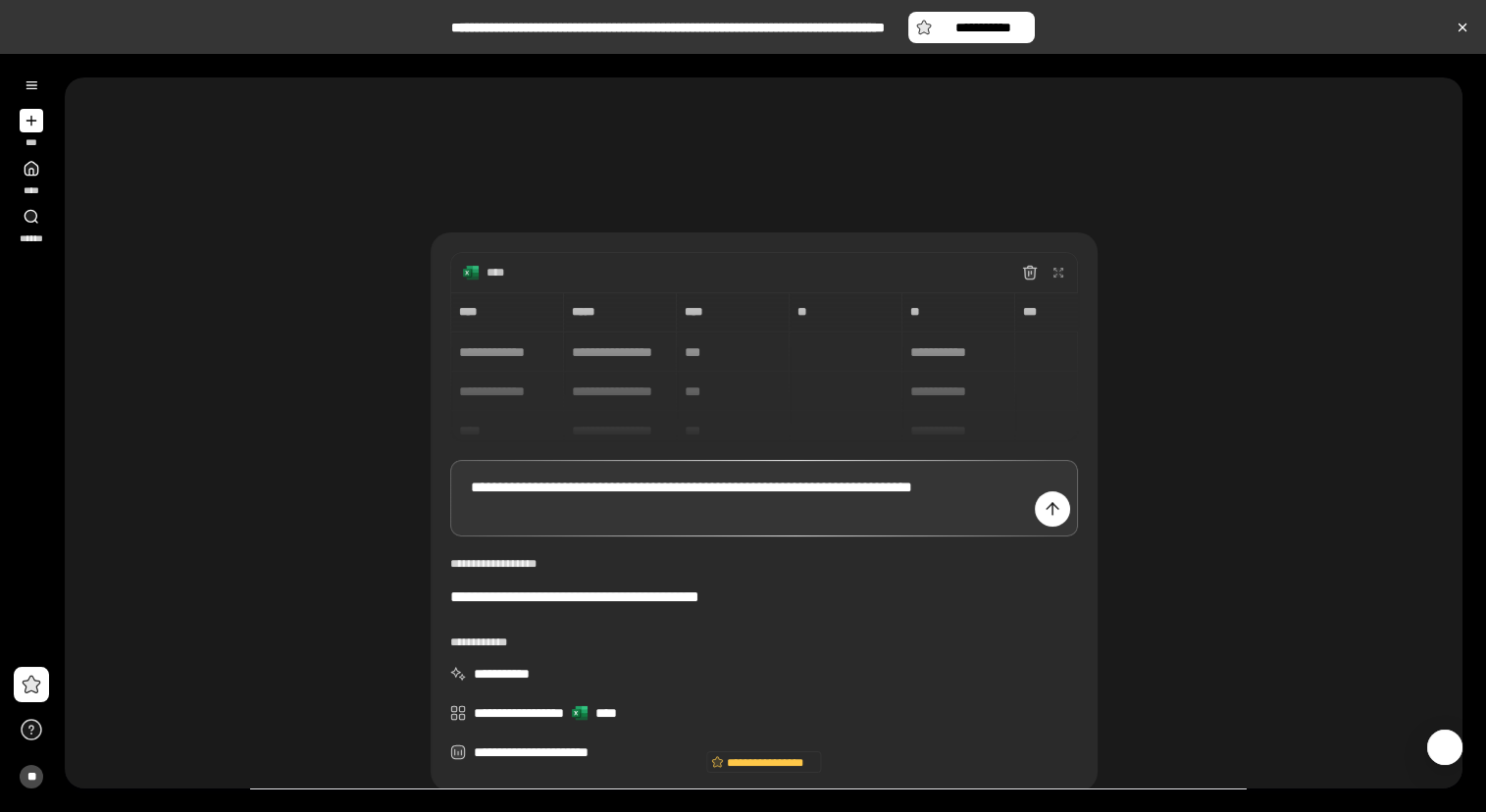 click at bounding box center [1030, 273] 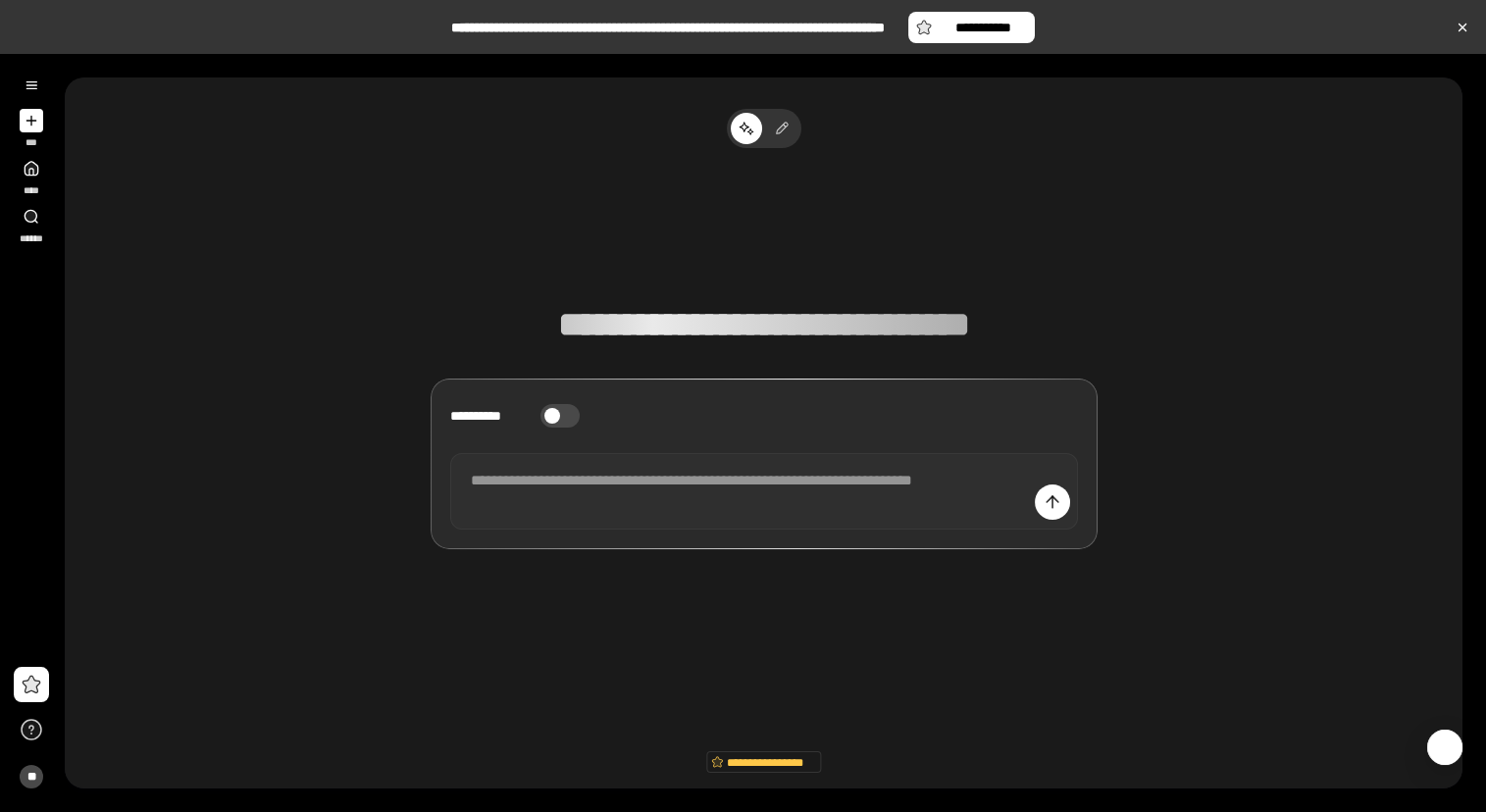 click on "**********" at bounding box center [764, 490] 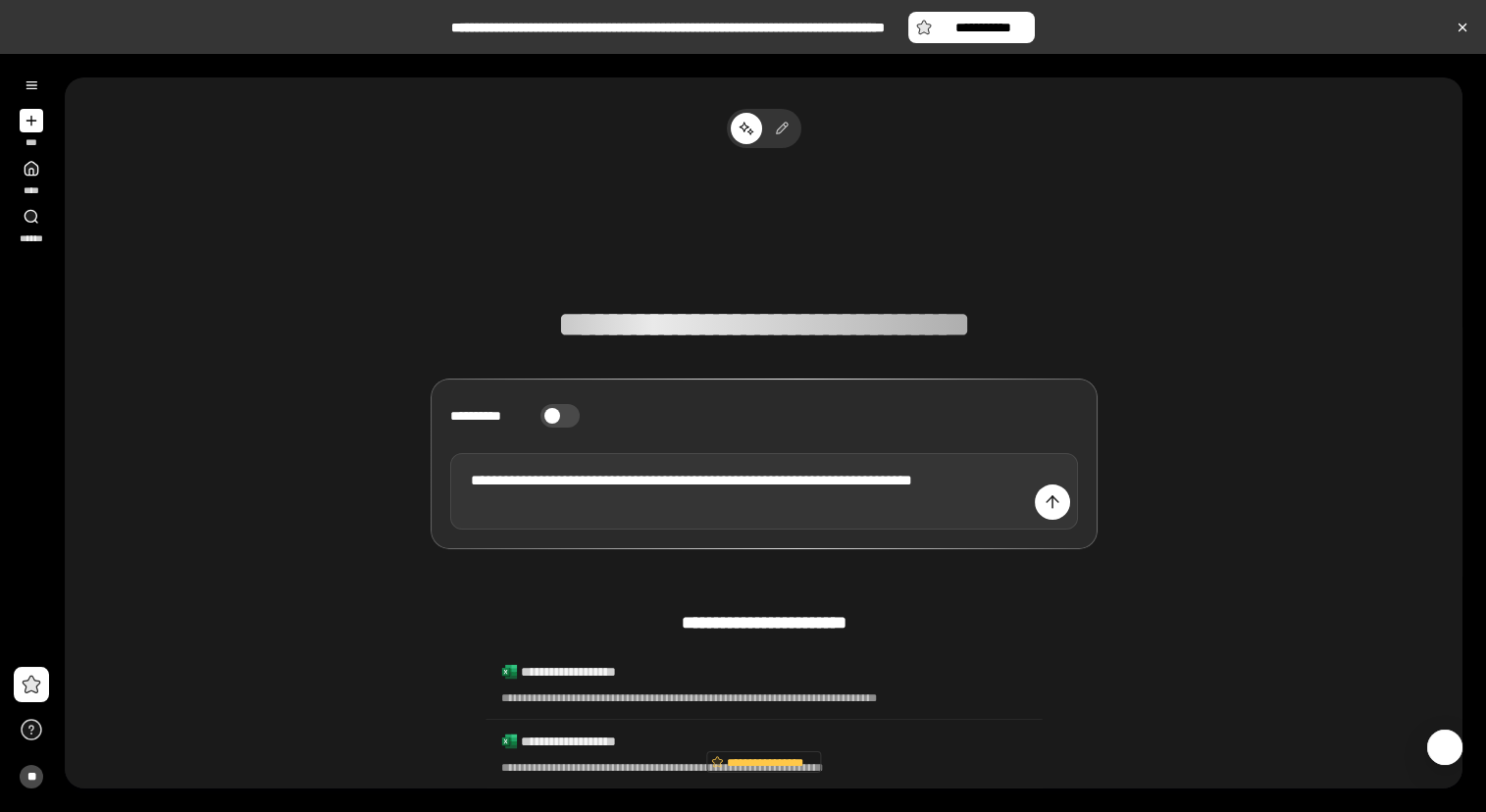 click on "**********" at bounding box center [764, 490] 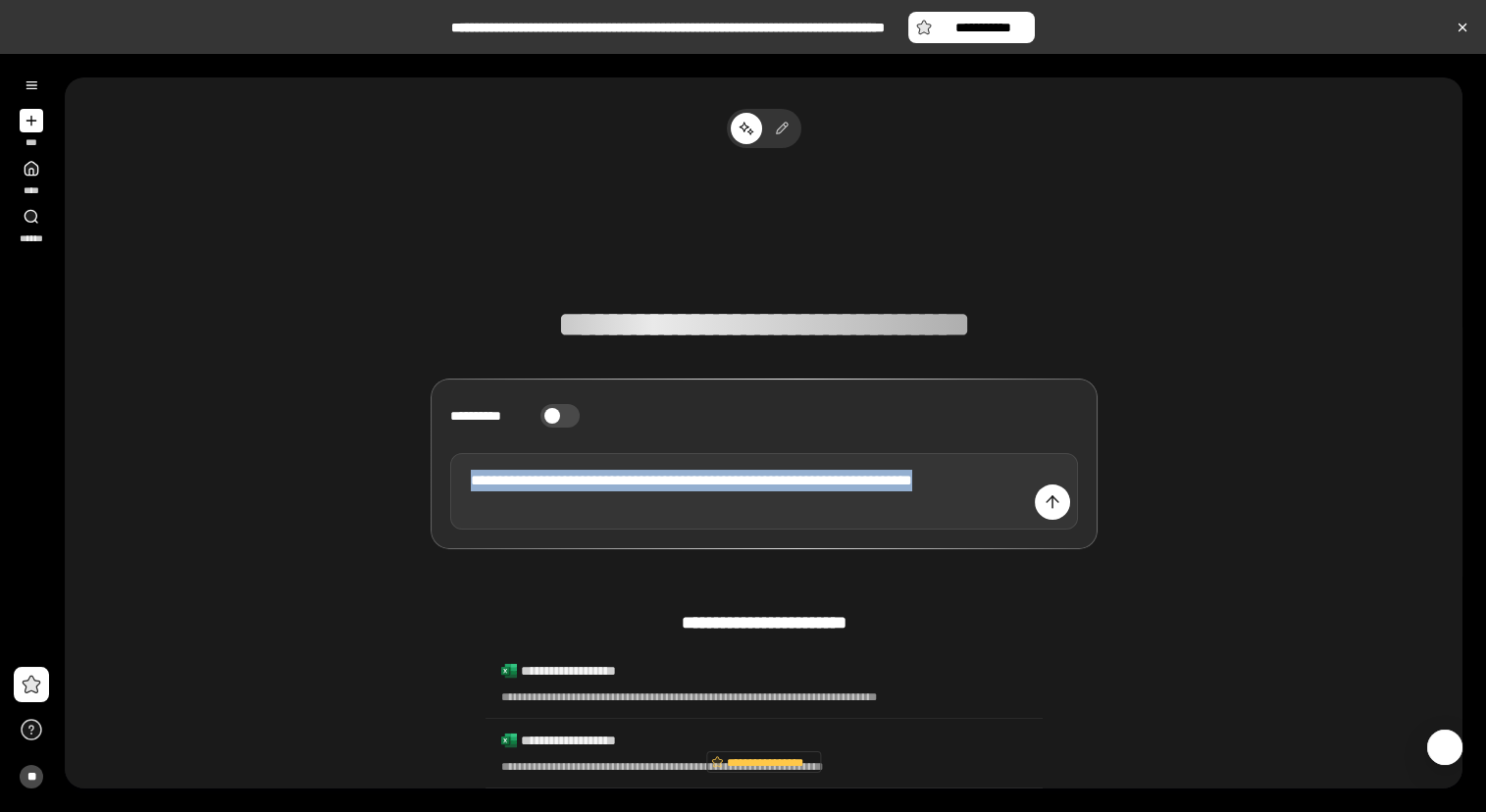 type 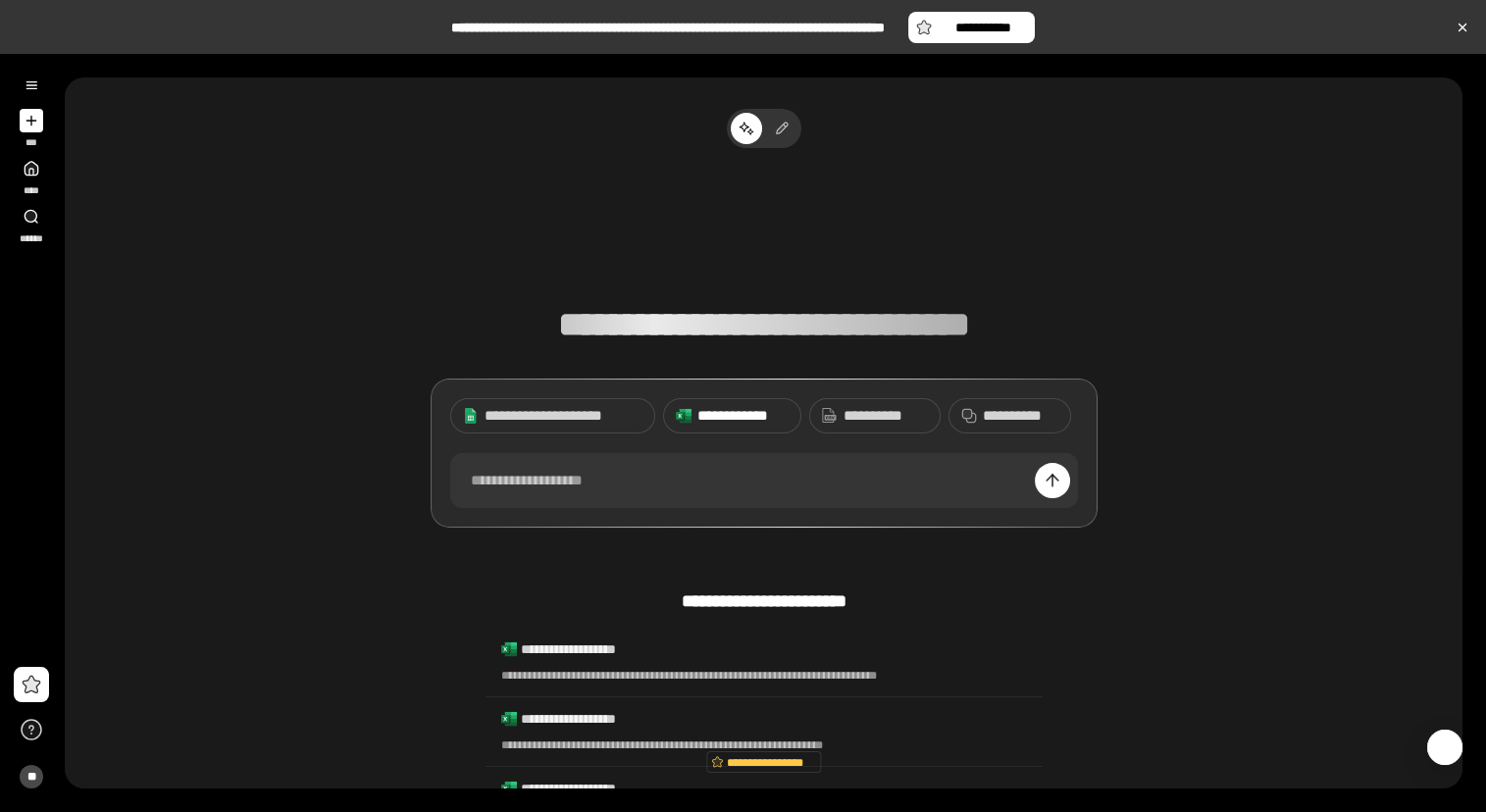 click on "**********" at bounding box center [743, 416] 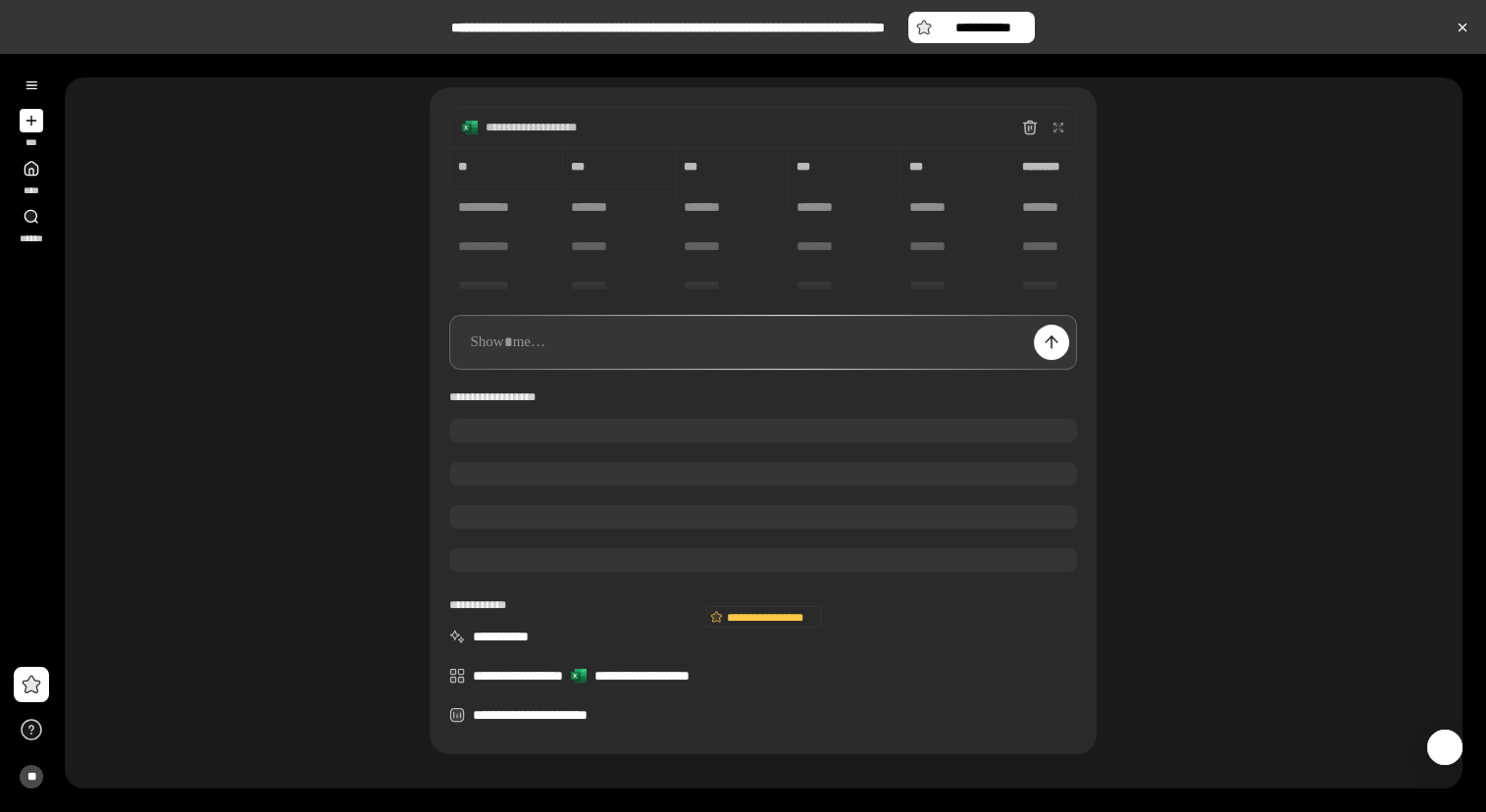 scroll, scrollTop: 88, scrollLeft: 0, axis: vertical 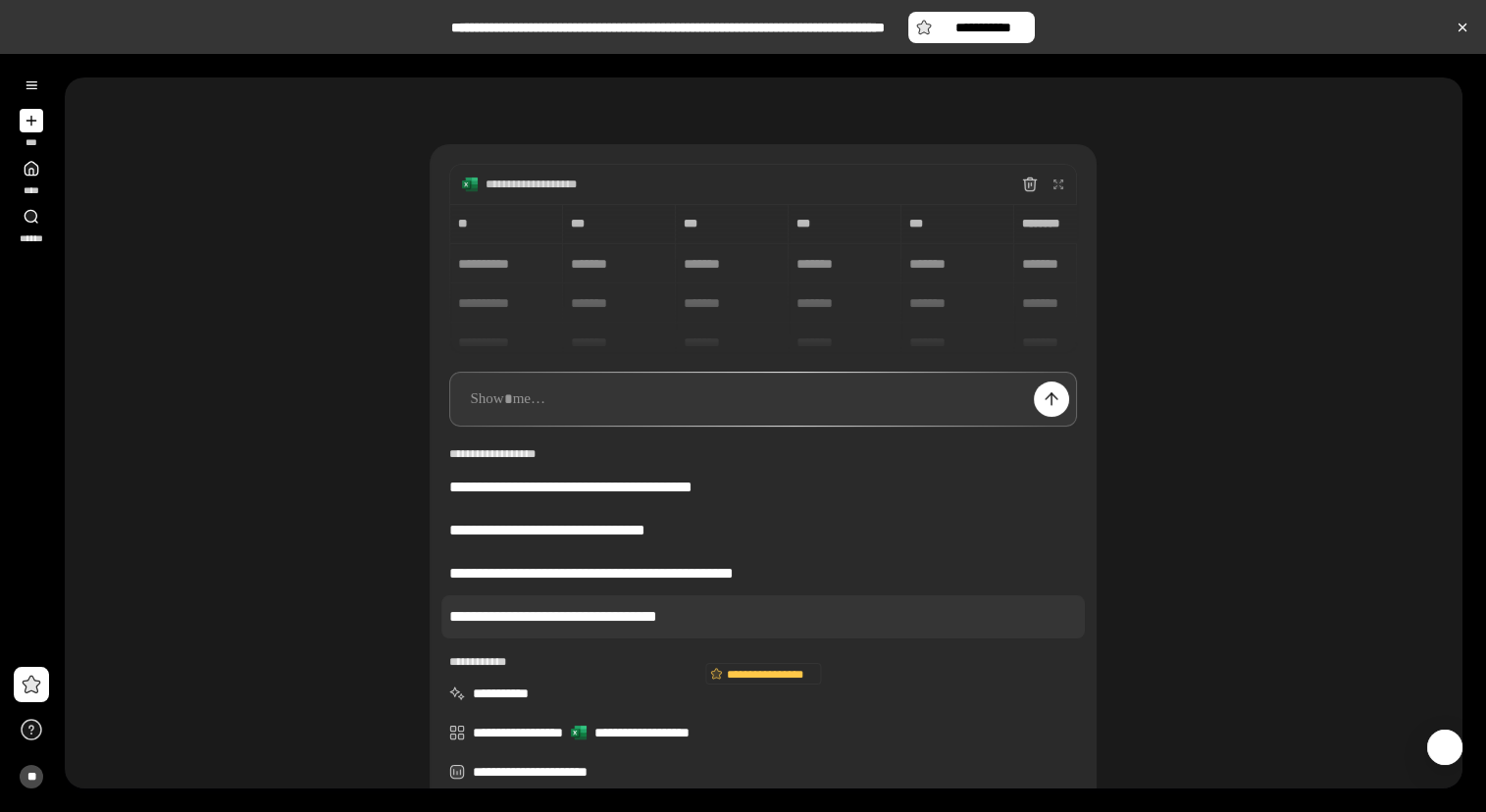 click on "**********" at bounding box center (763, 617) 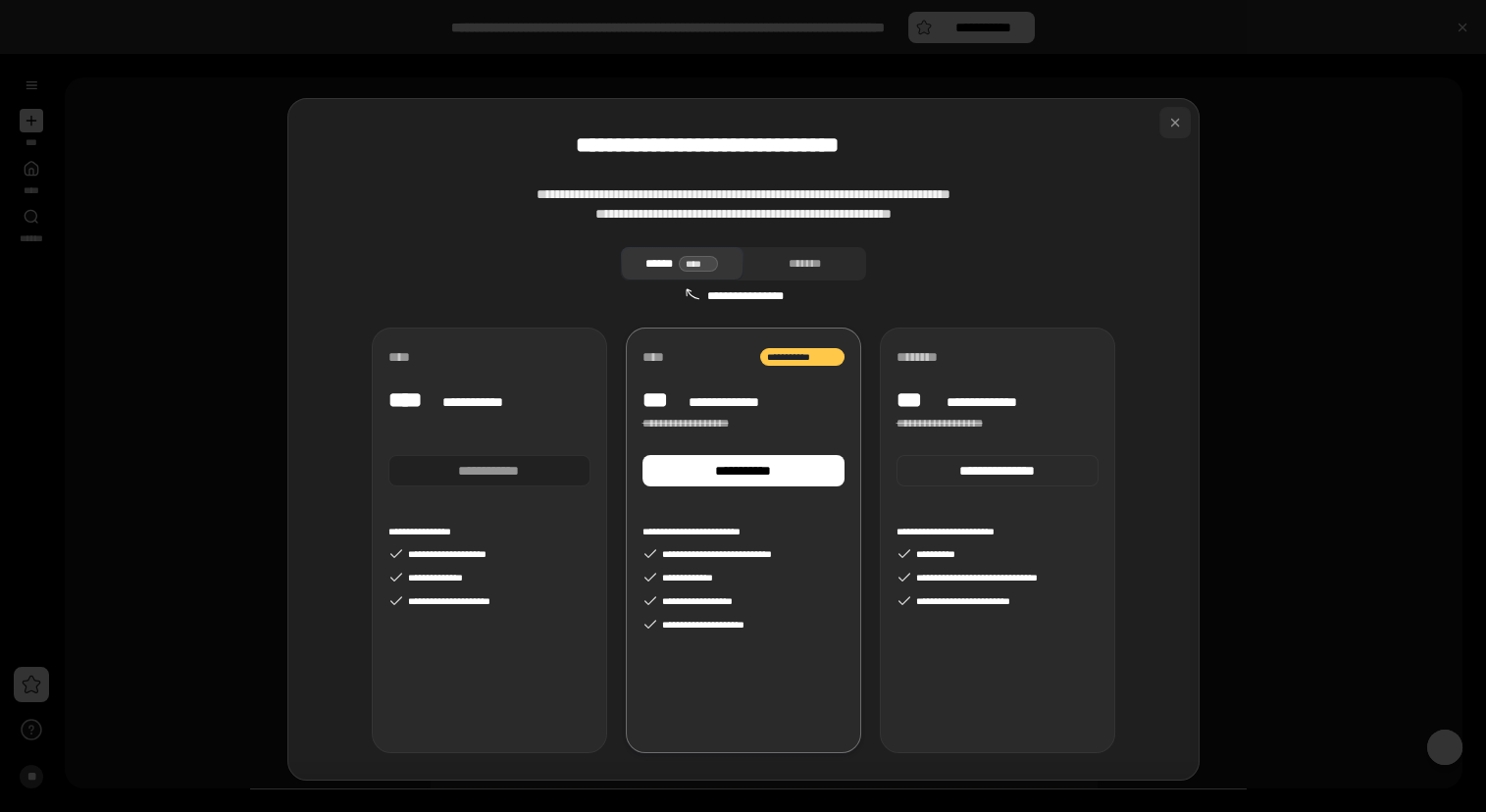 click at bounding box center [1175, 123] 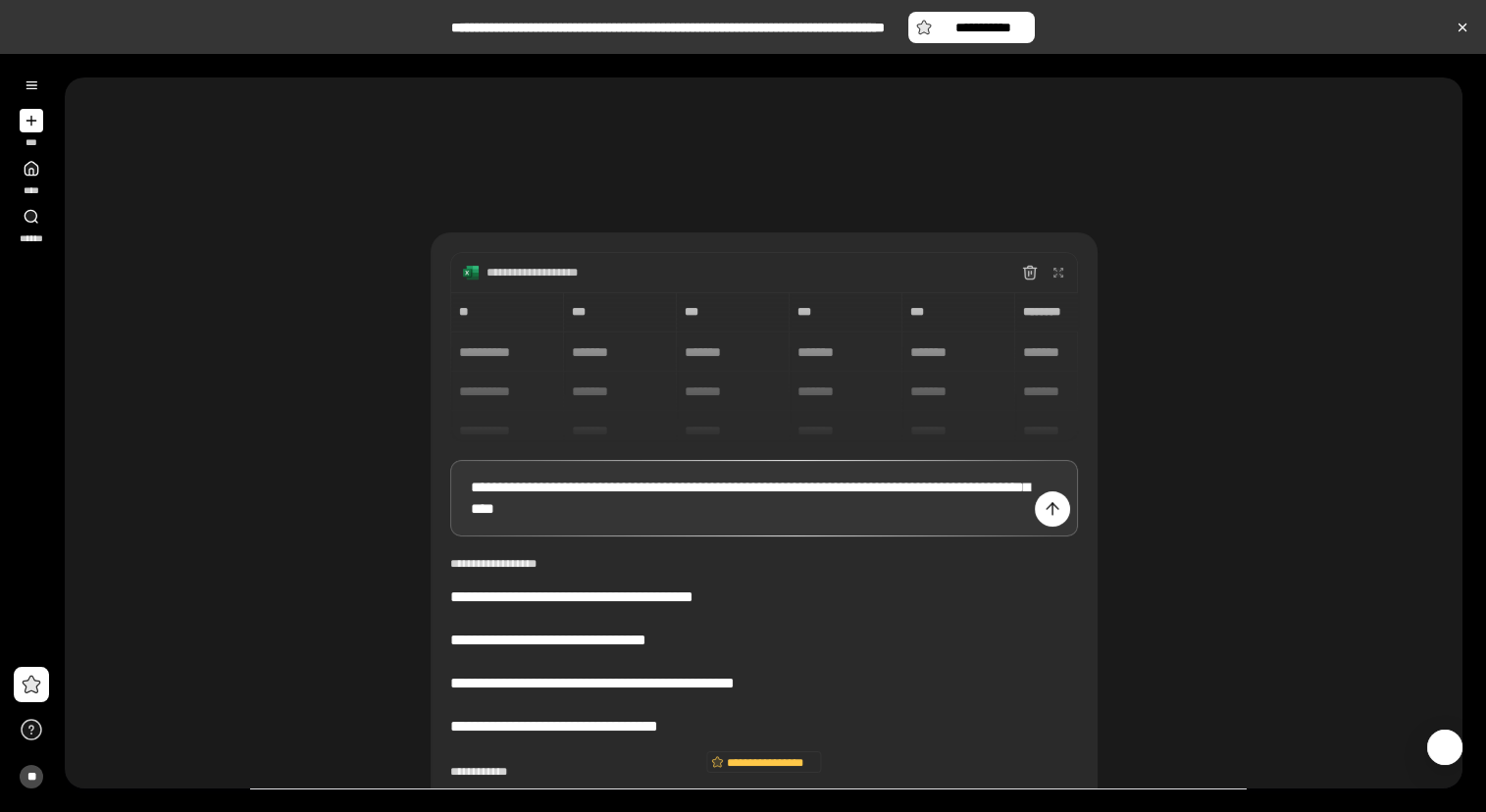 drag, startPoint x: 284, startPoint y: 316, endPoint x: 380, endPoint y: 461, distance: 173.8994 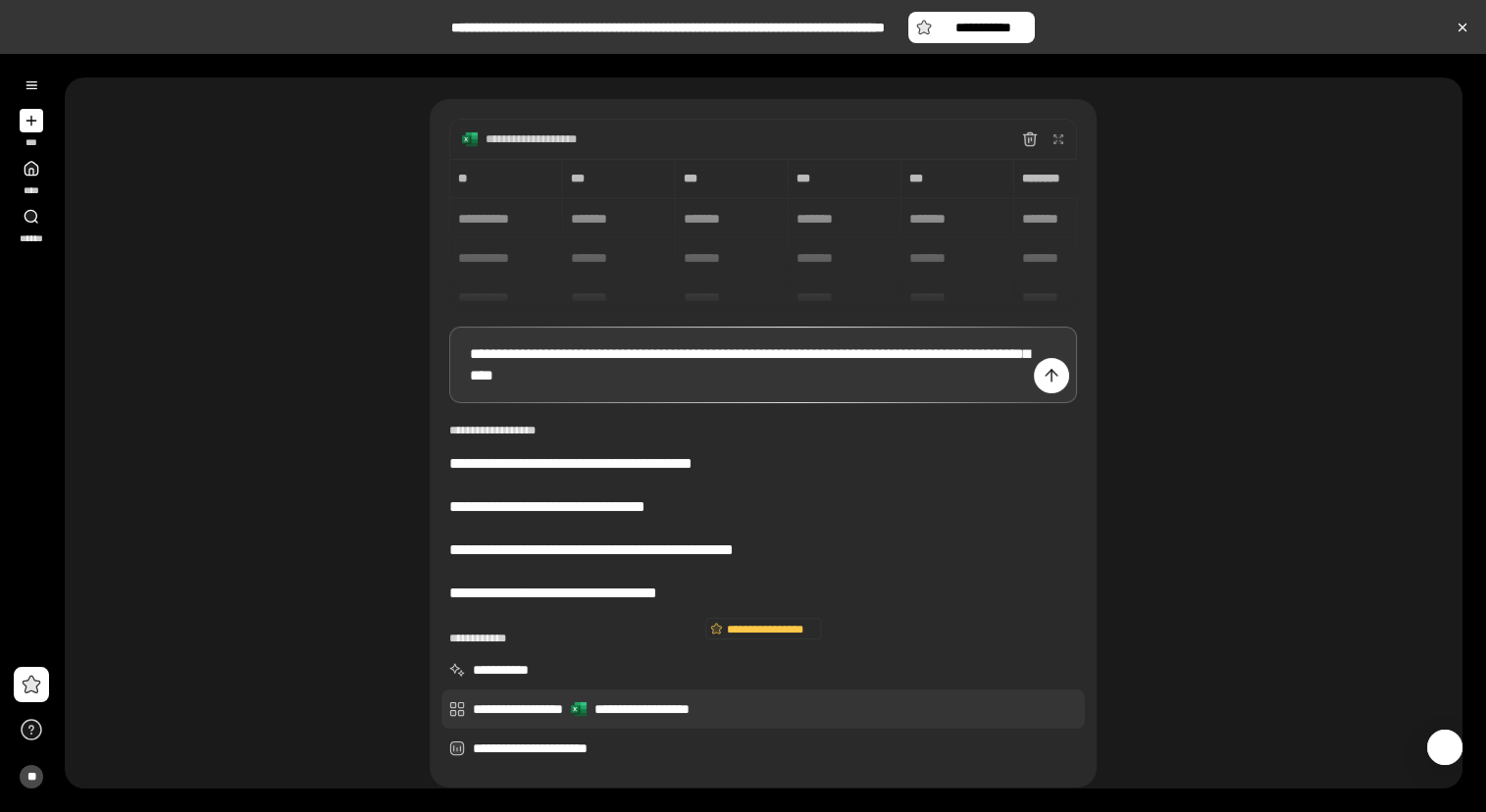 scroll, scrollTop: 248, scrollLeft: 0, axis: vertical 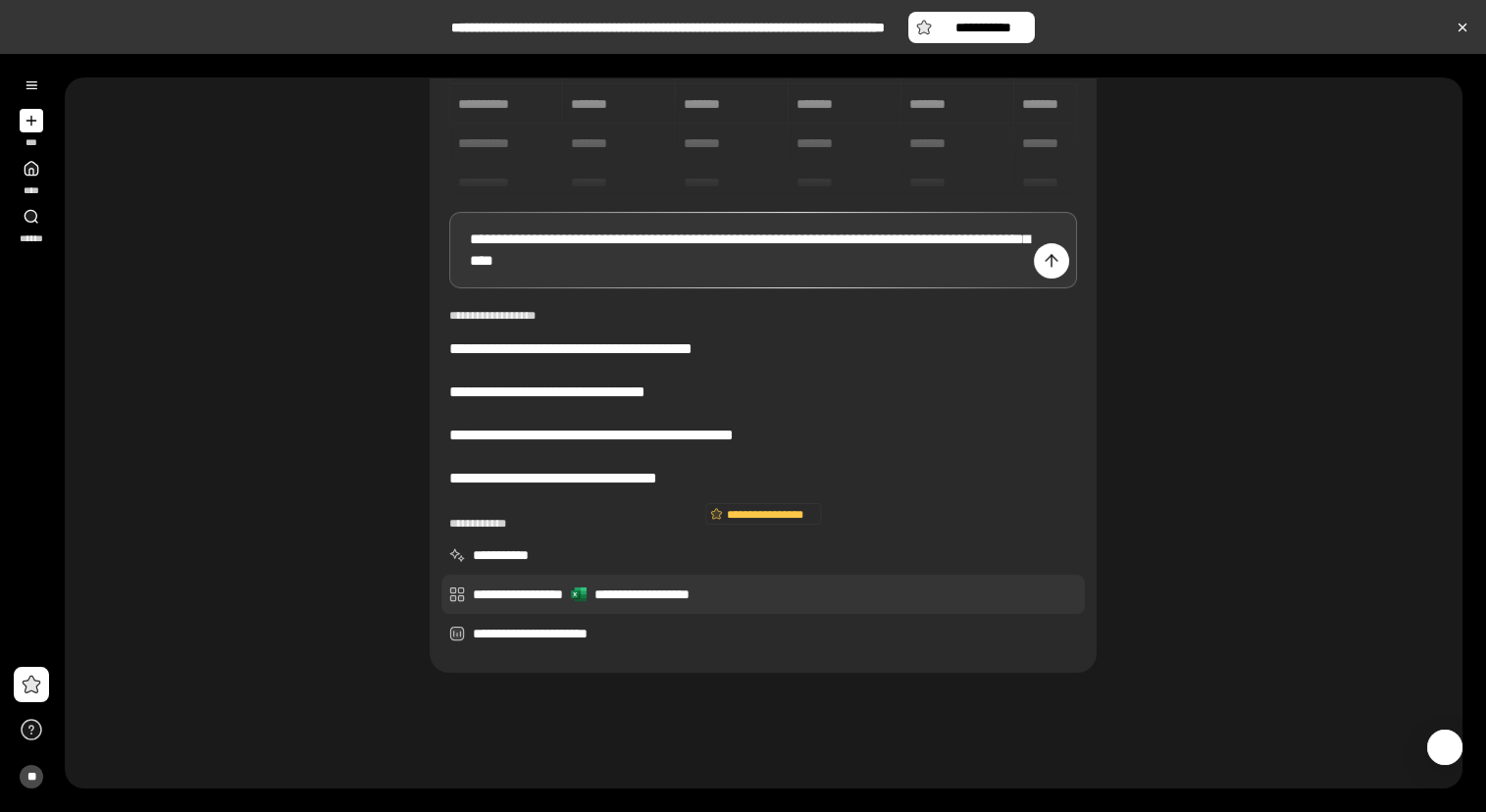 click on "**********" at bounding box center [763, 594] 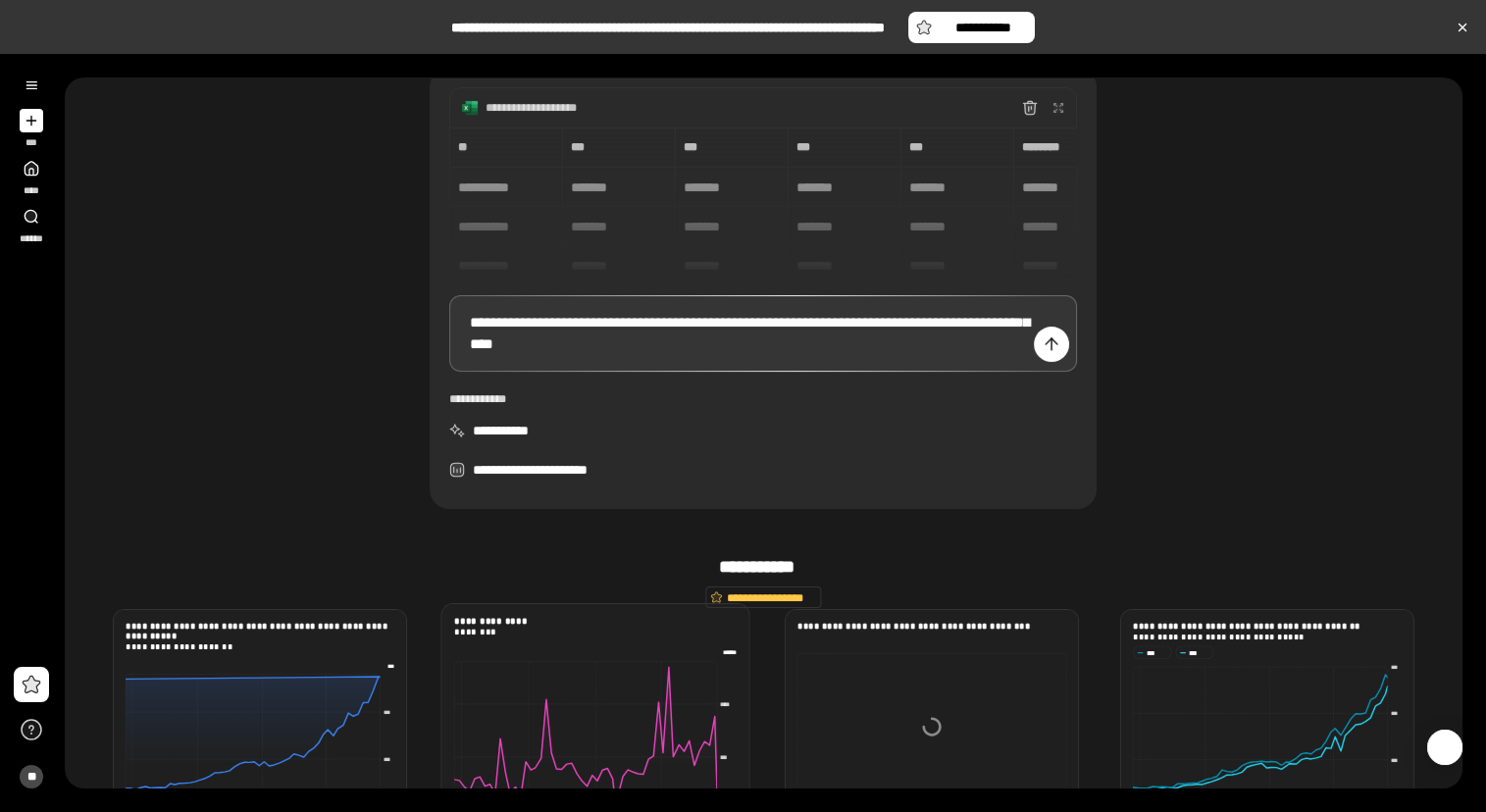 scroll, scrollTop: 277, scrollLeft: 0, axis: vertical 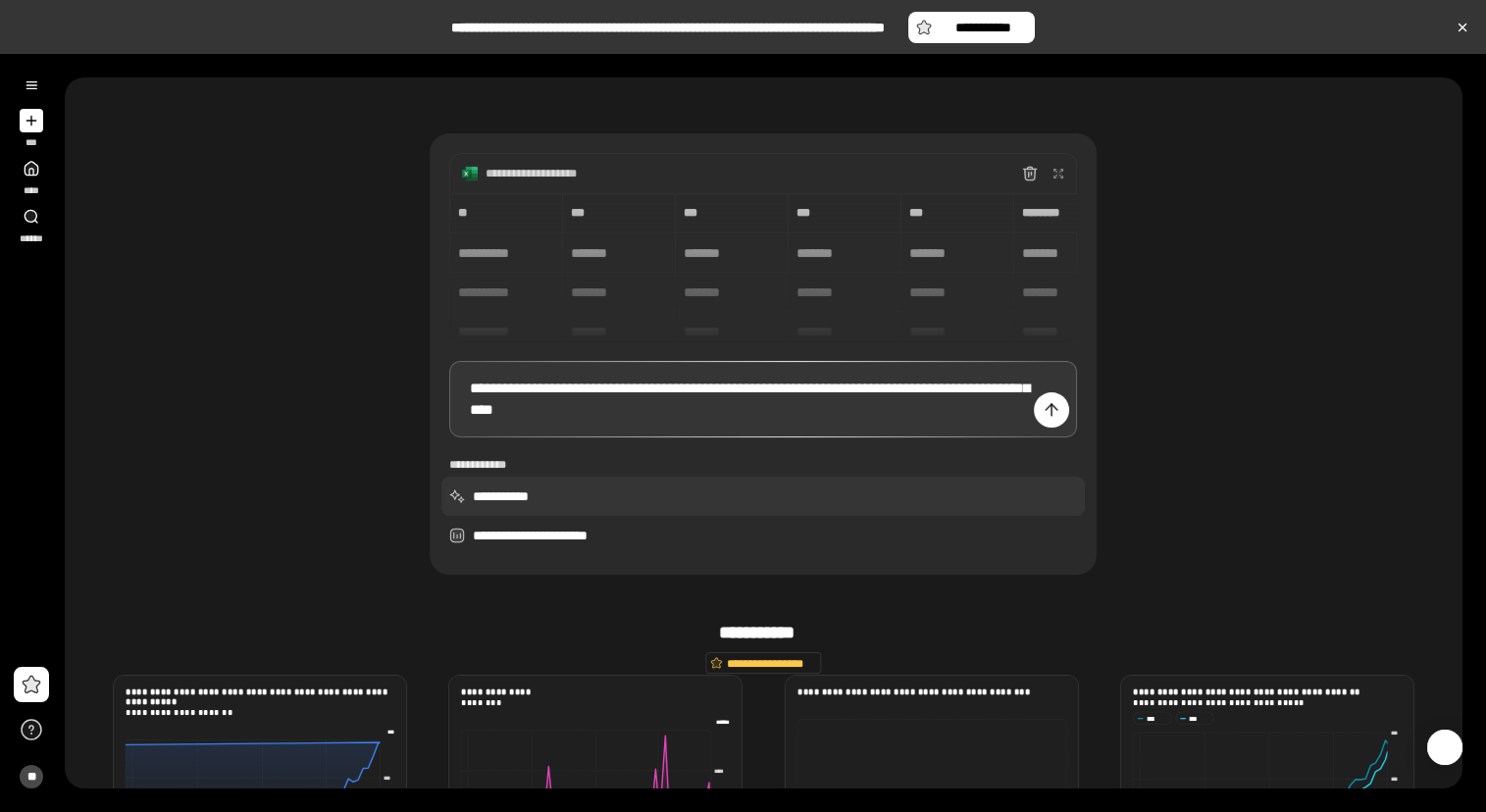 drag, startPoint x: 567, startPoint y: 500, endPoint x: 256, endPoint y: 487, distance: 311.27159 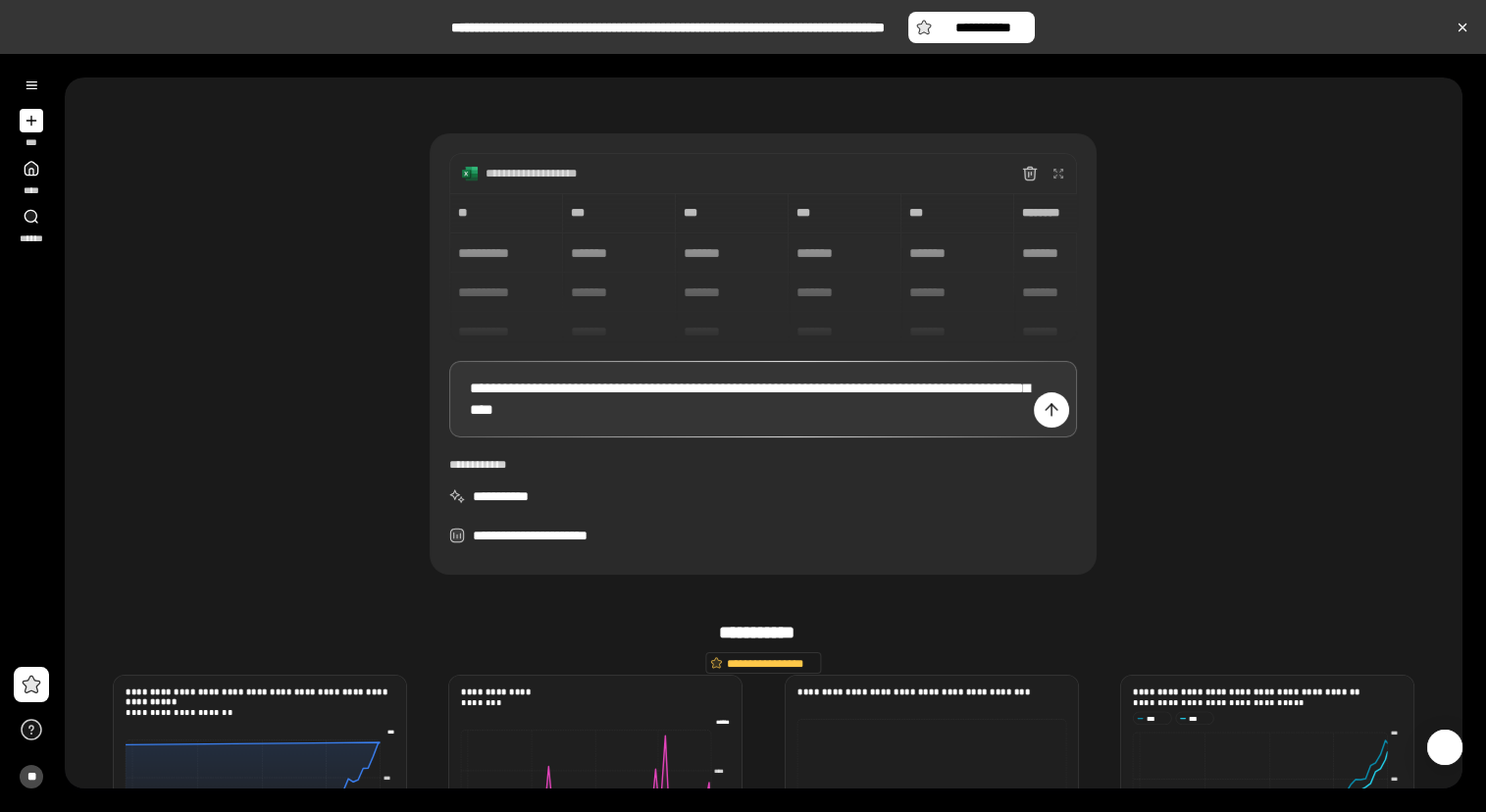 scroll, scrollTop: 0, scrollLeft: 0, axis: both 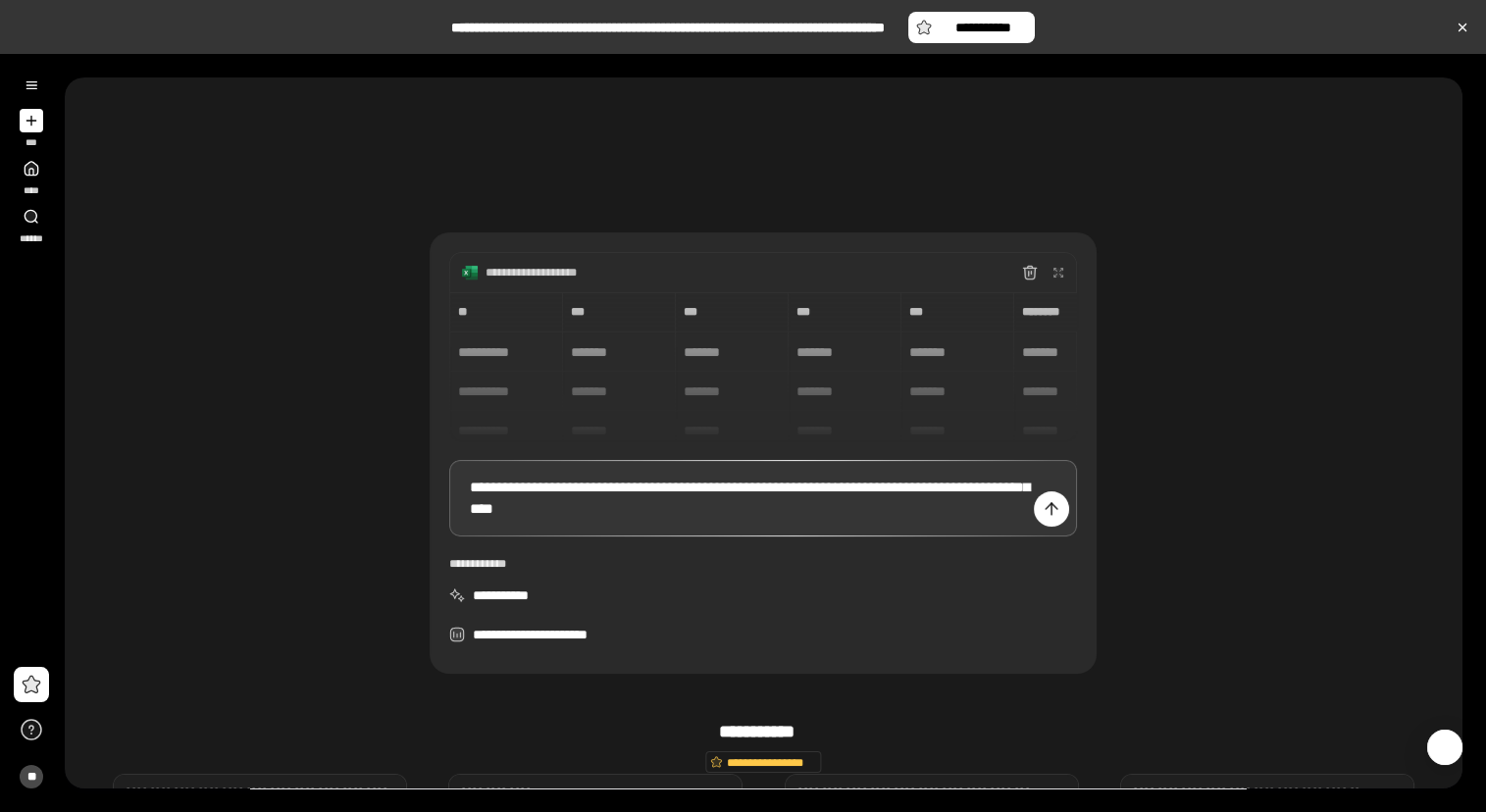 click on "[FIRST] [LAST] [ADDRESS]" at bounding box center (763, 390) 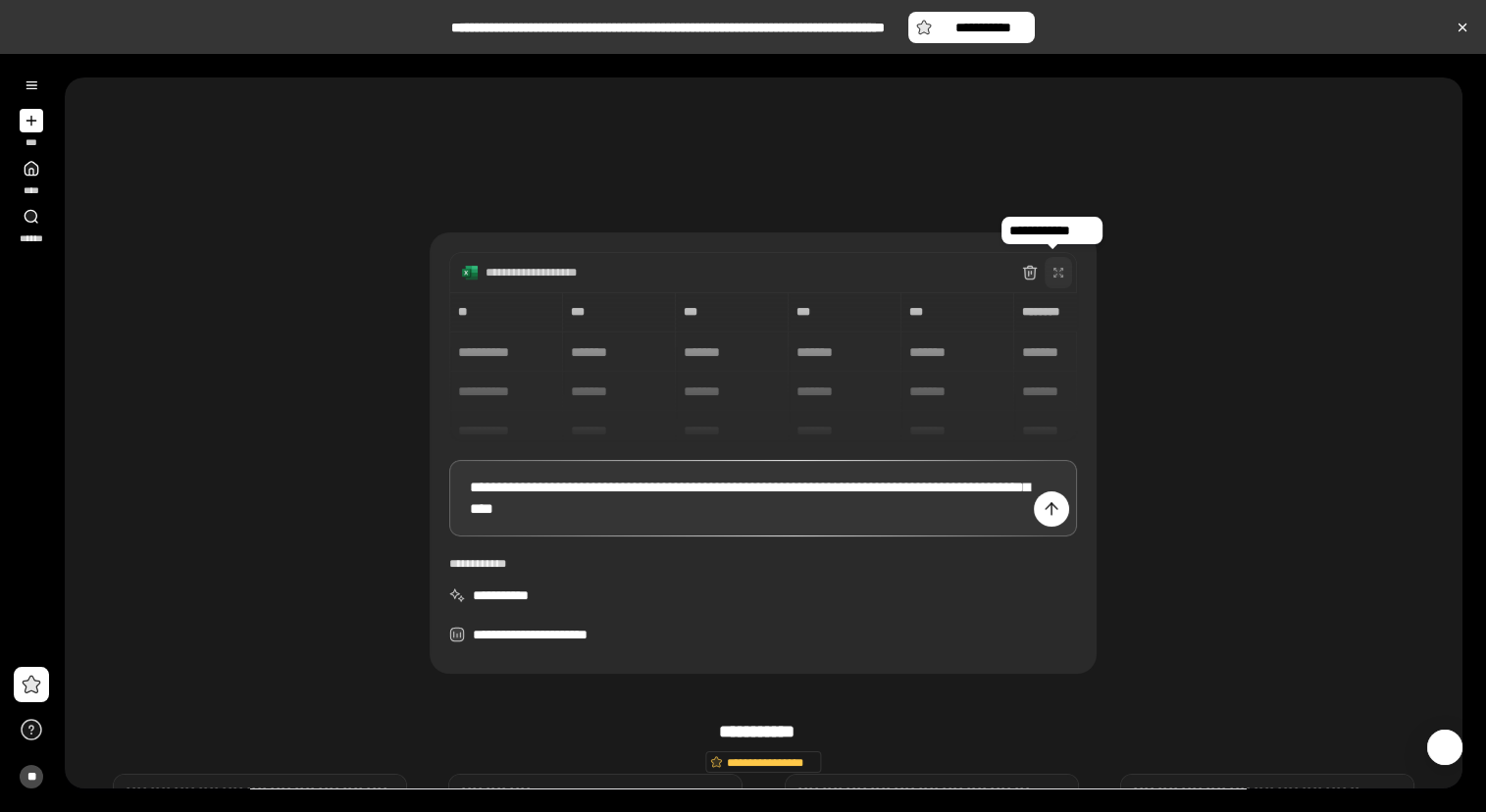 click at bounding box center [1058, 273] 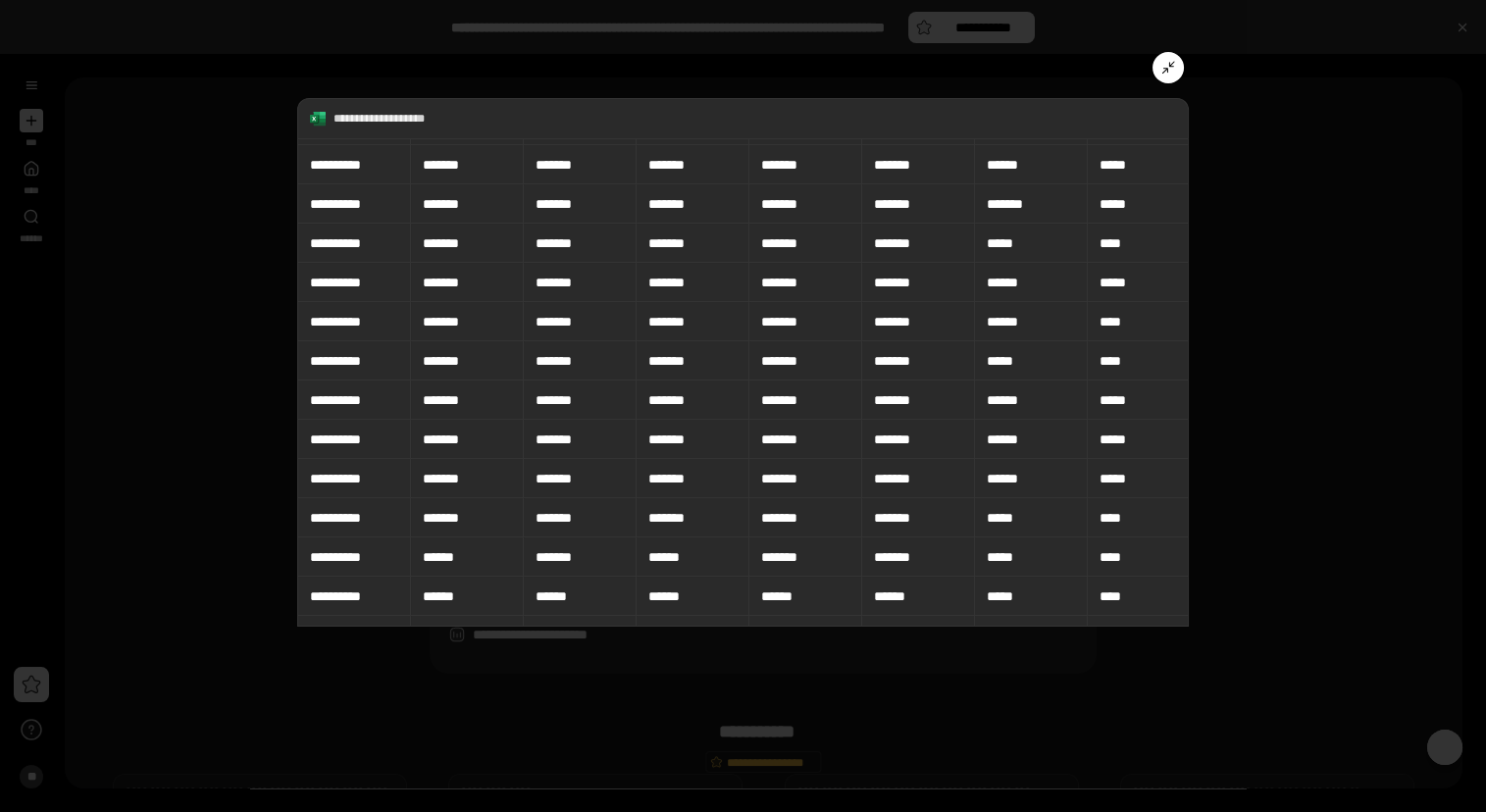 scroll, scrollTop: 356, scrollLeft: 0, axis: vertical 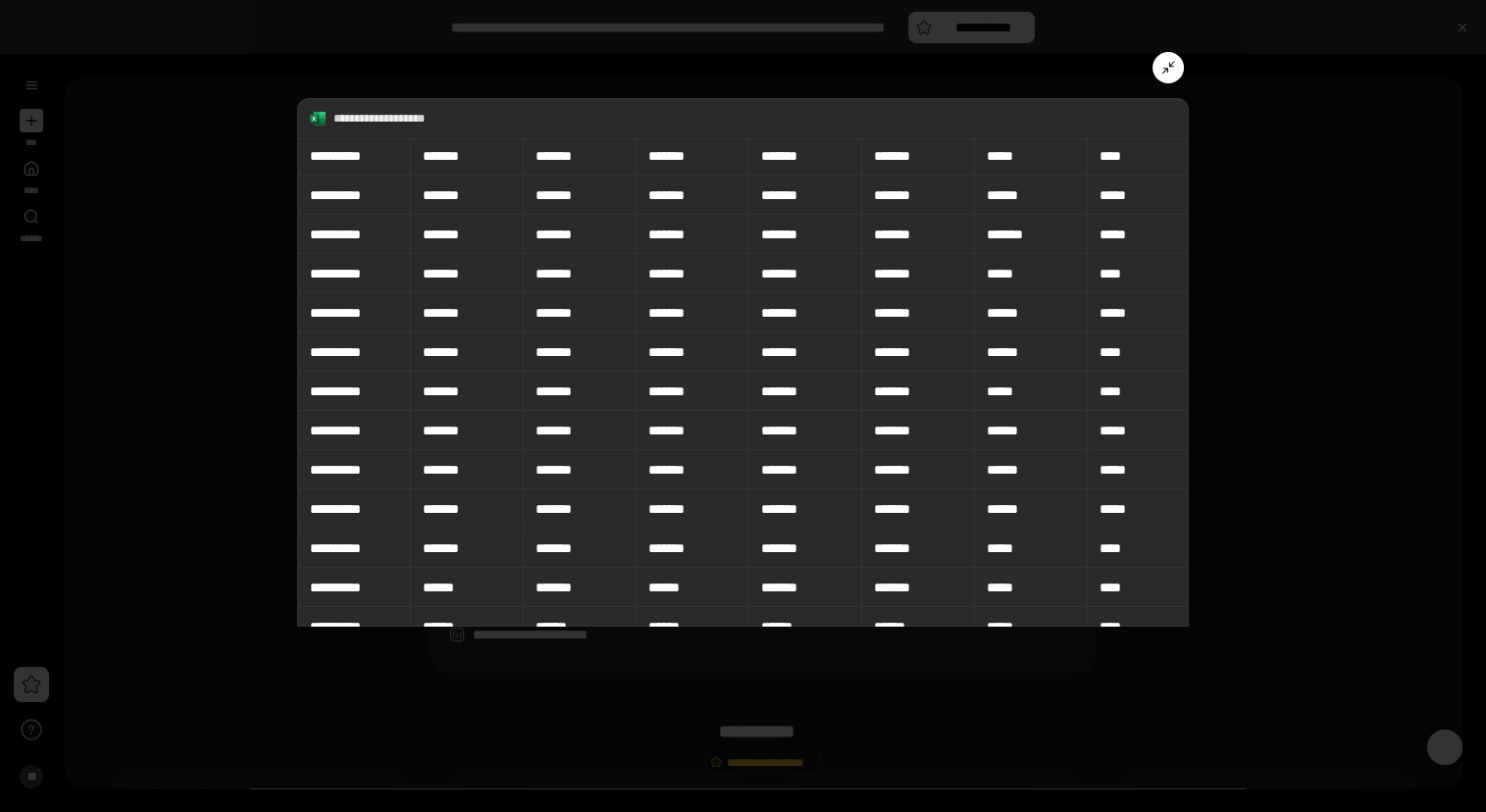 click at bounding box center (1168, 68) 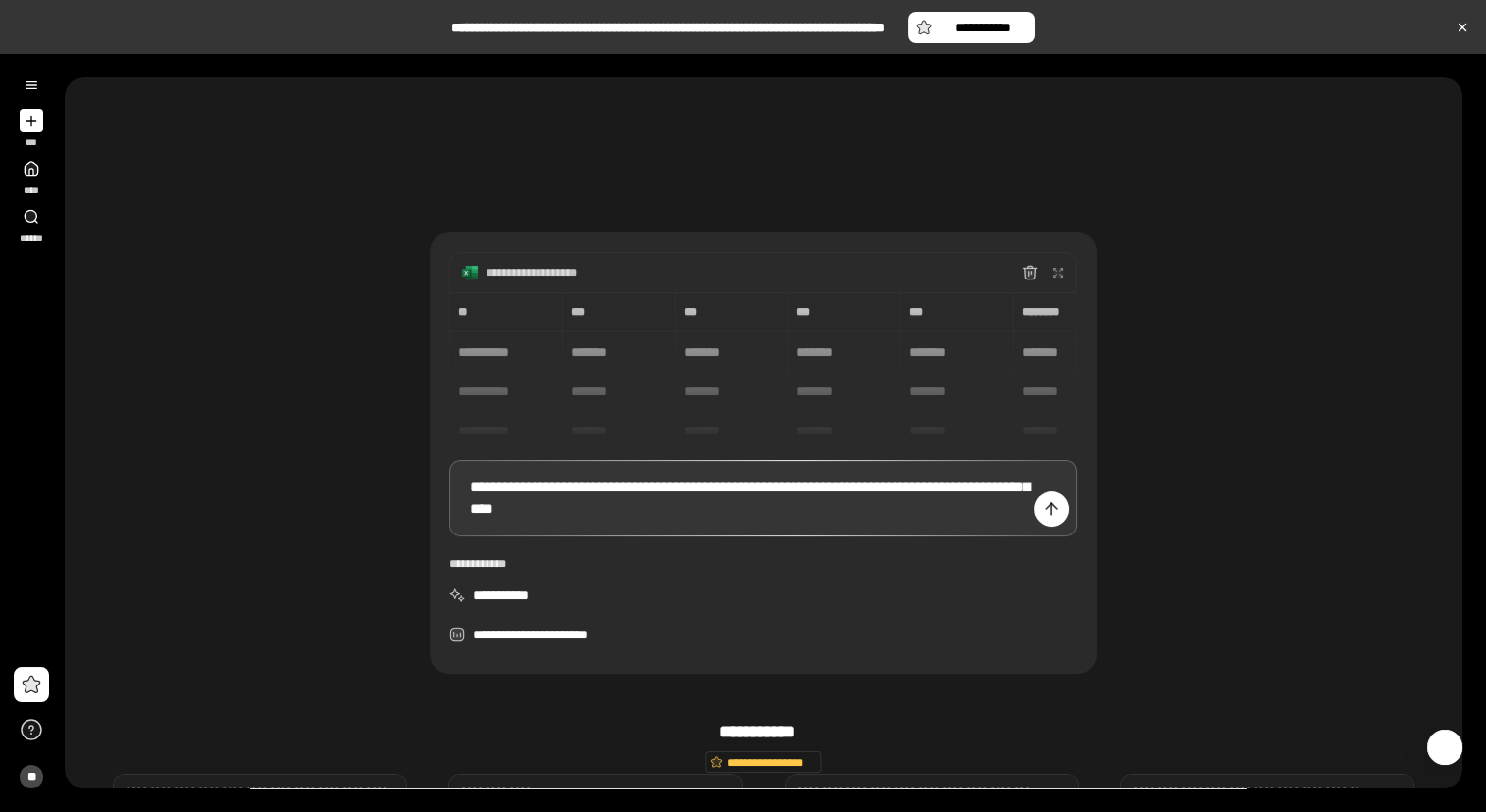 drag, startPoint x: 795, startPoint y: 279, endPoint x: 806, endPoint y: 280, distance: 11.045361 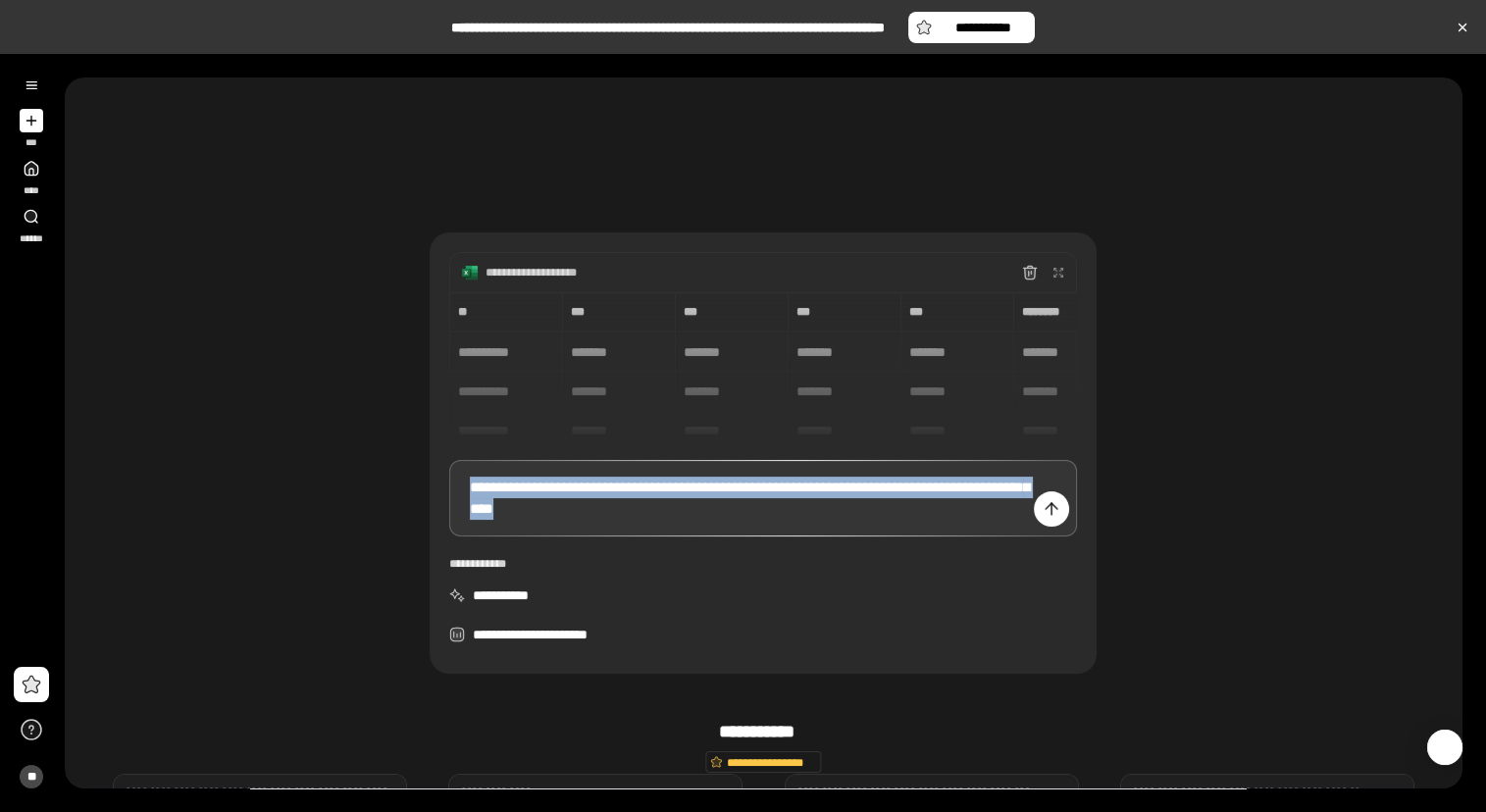 drag, startPoint x: 695, startPoint y: 521, endPoint x: 333, endPoint y: 454, distance: 368.1481 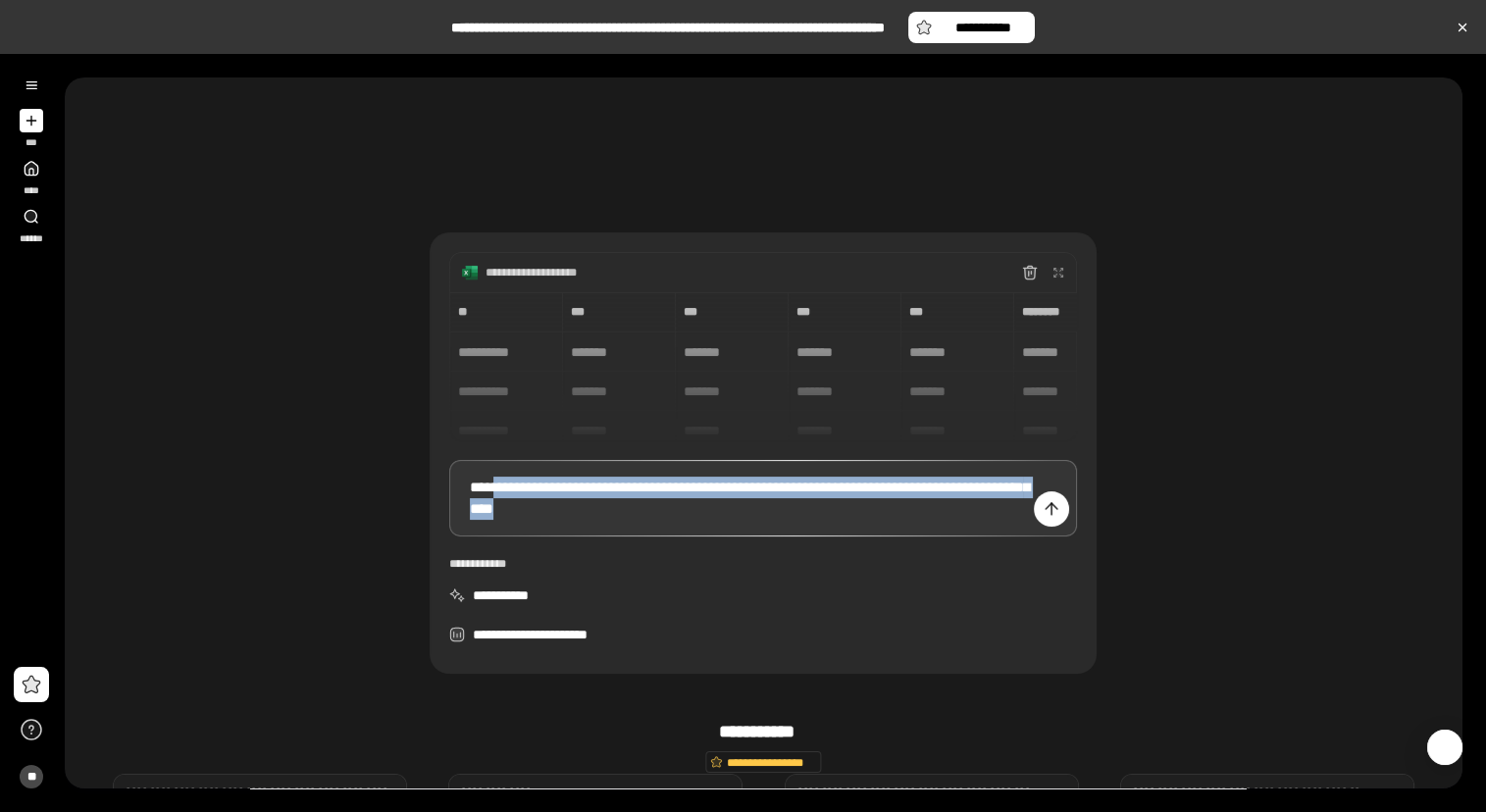 drag, startPoint x: 671, startPoint y: 514, endPoint x: 499, endPoint y: 484, distance: 174.59668 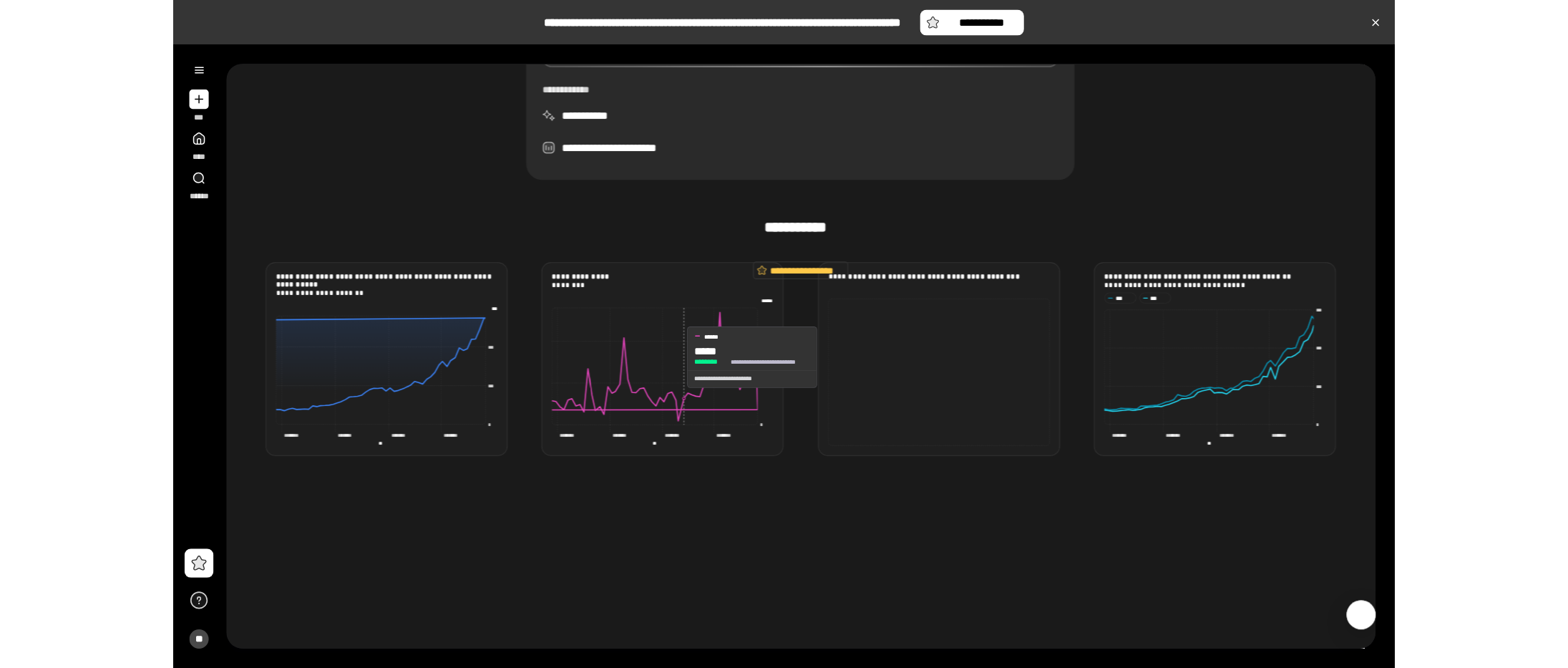 scroll, scrollTop: 121, scrollLeft: 0, axis: vertical 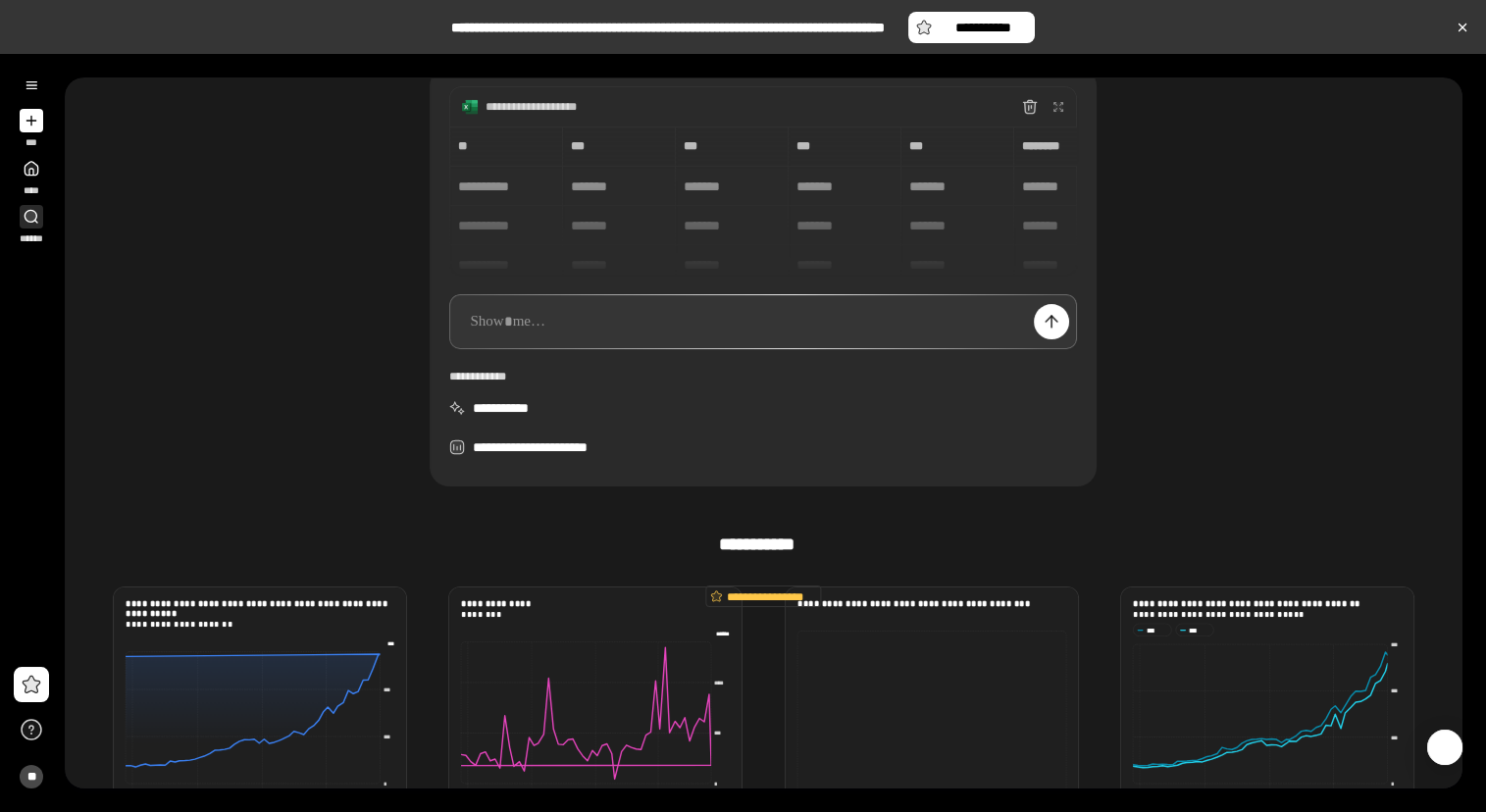 click on "******" at bounding box center (30, 225) 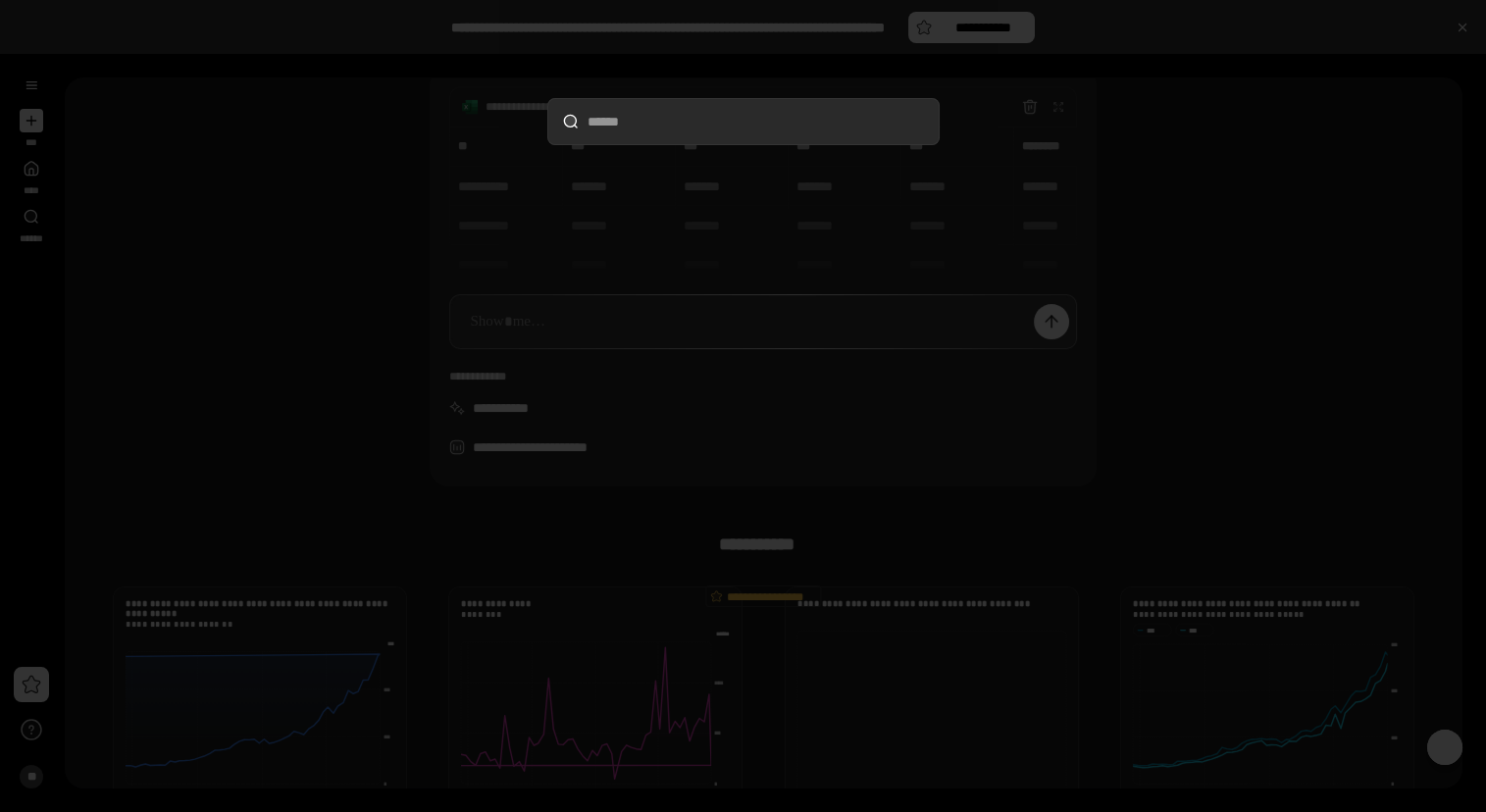 click at bounding box center [743, 406] 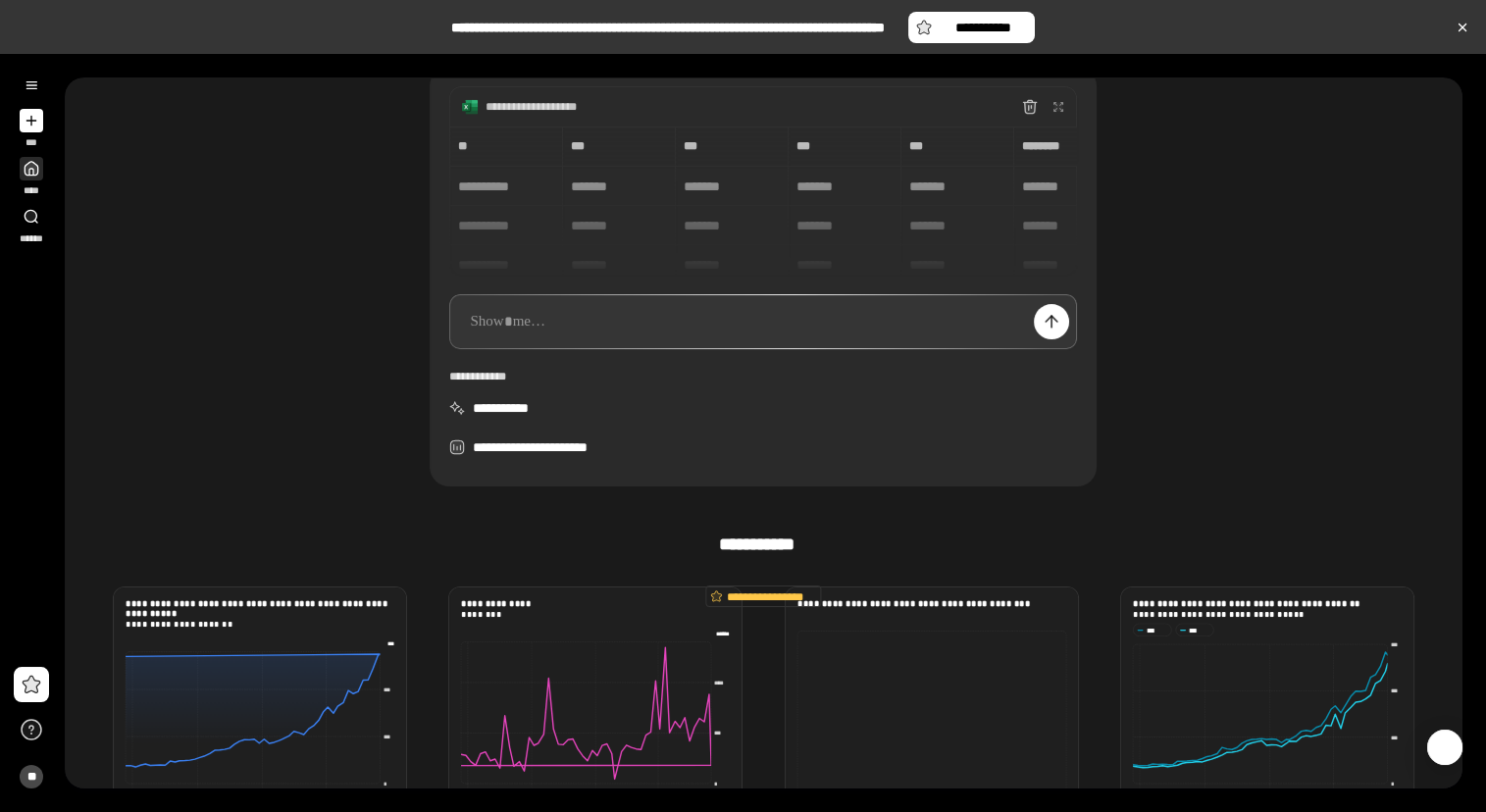 click at bounding box center [31, 169] 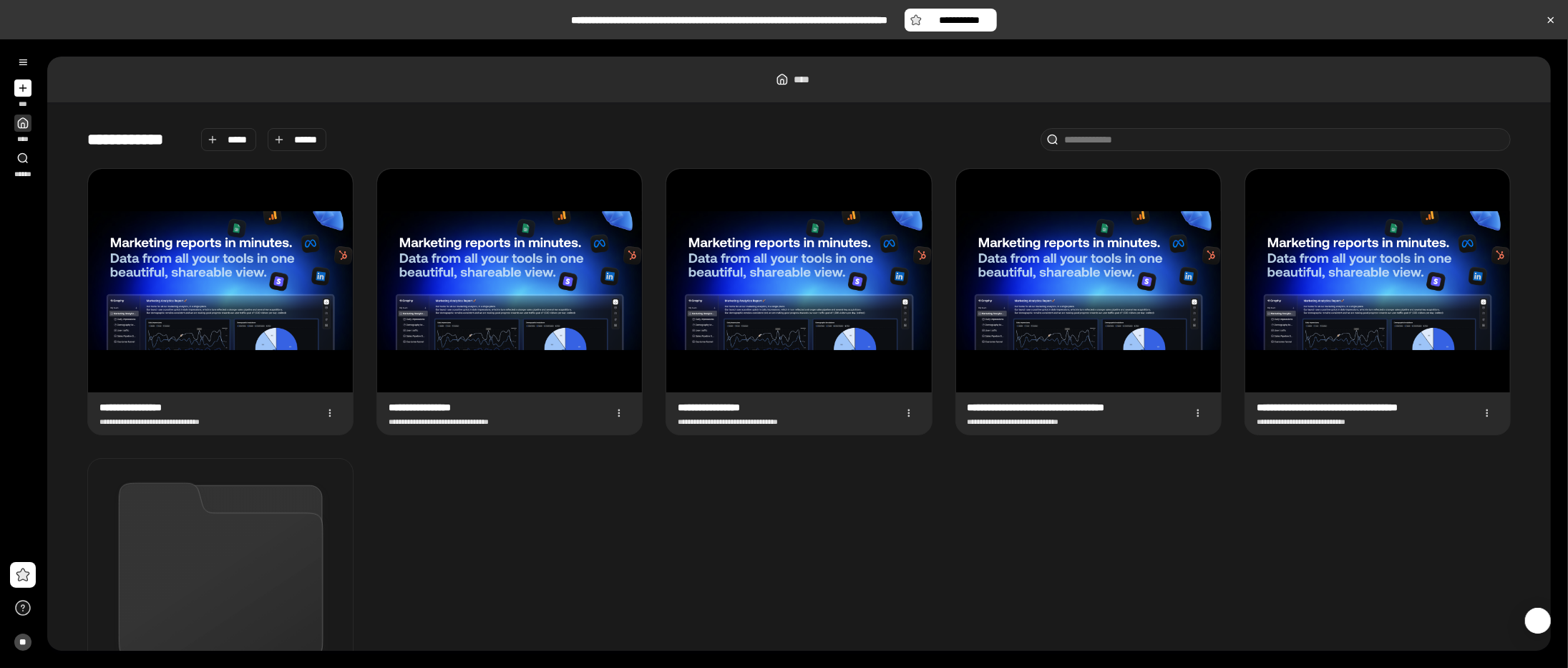 click 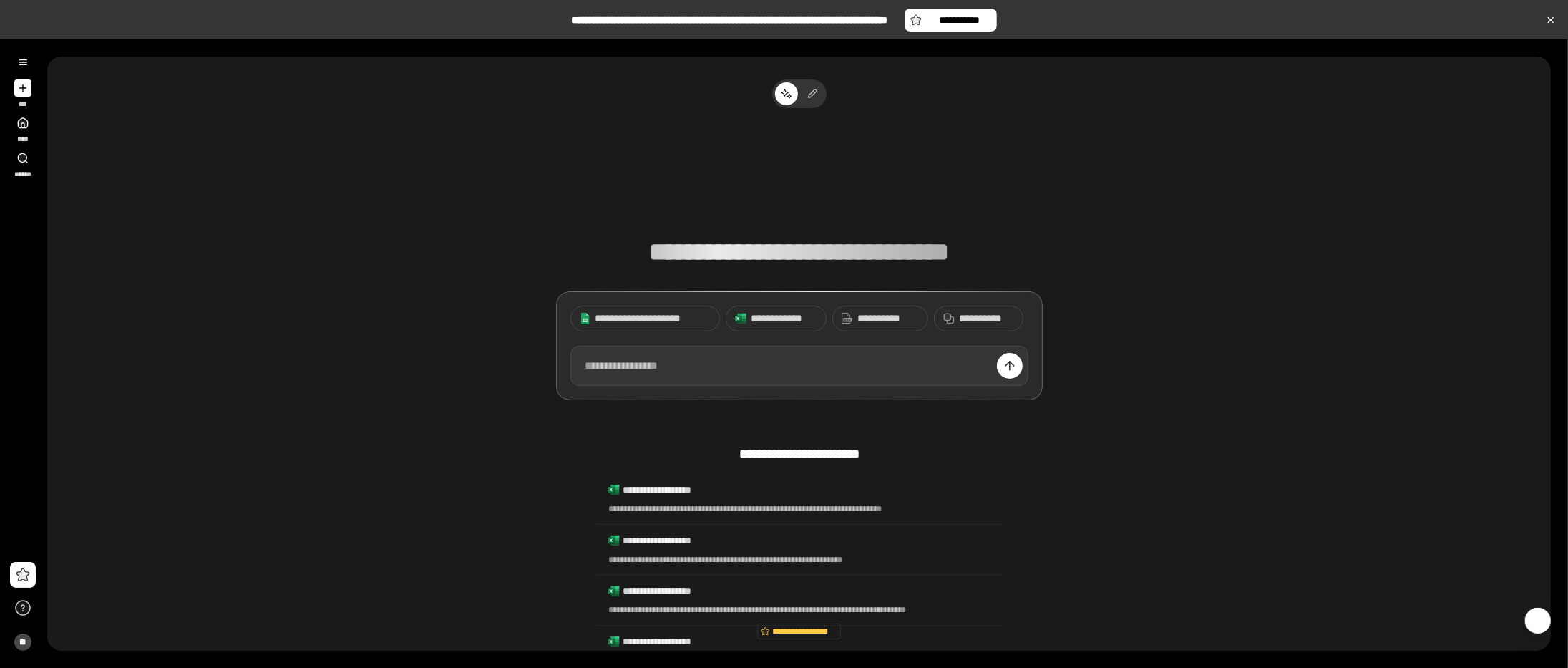 click at bounding box center (799, 366) 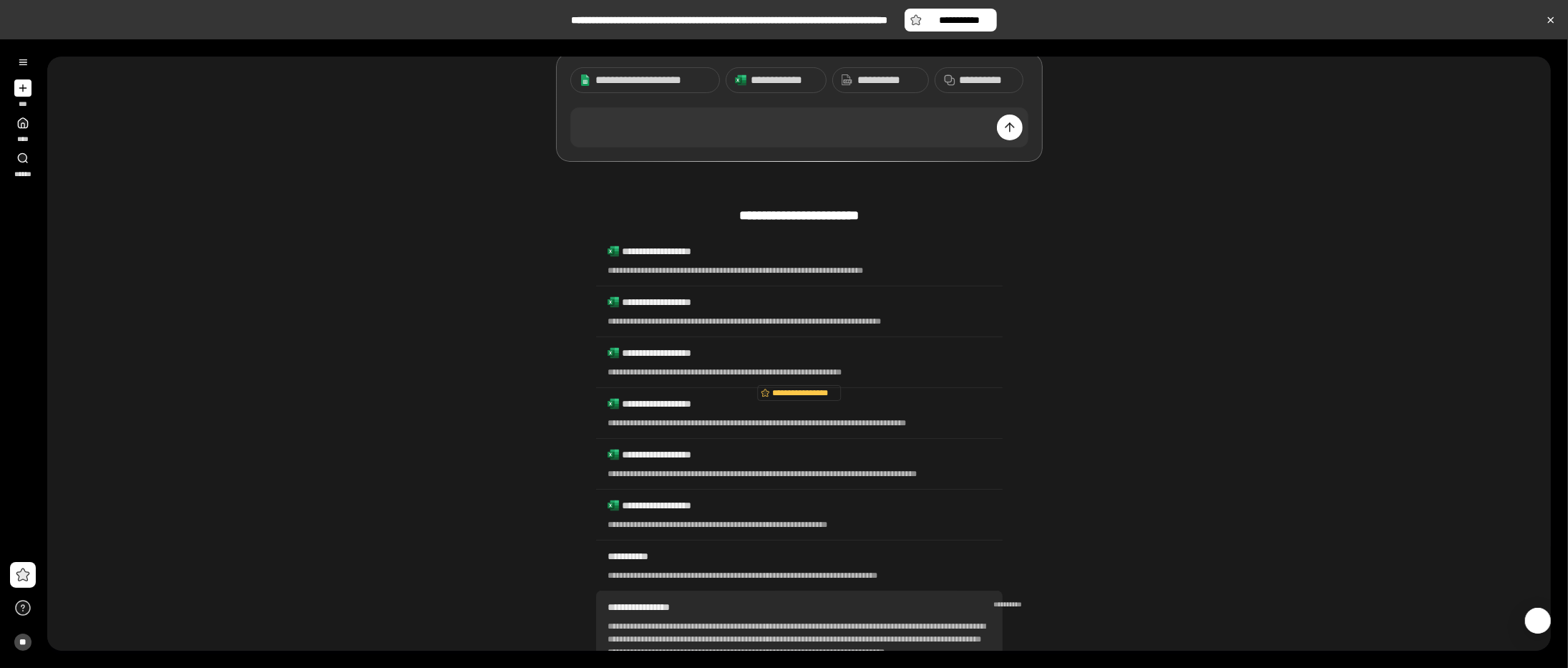 scroll, scrollTop: 325, scrollLeft: 0, axis: vertical 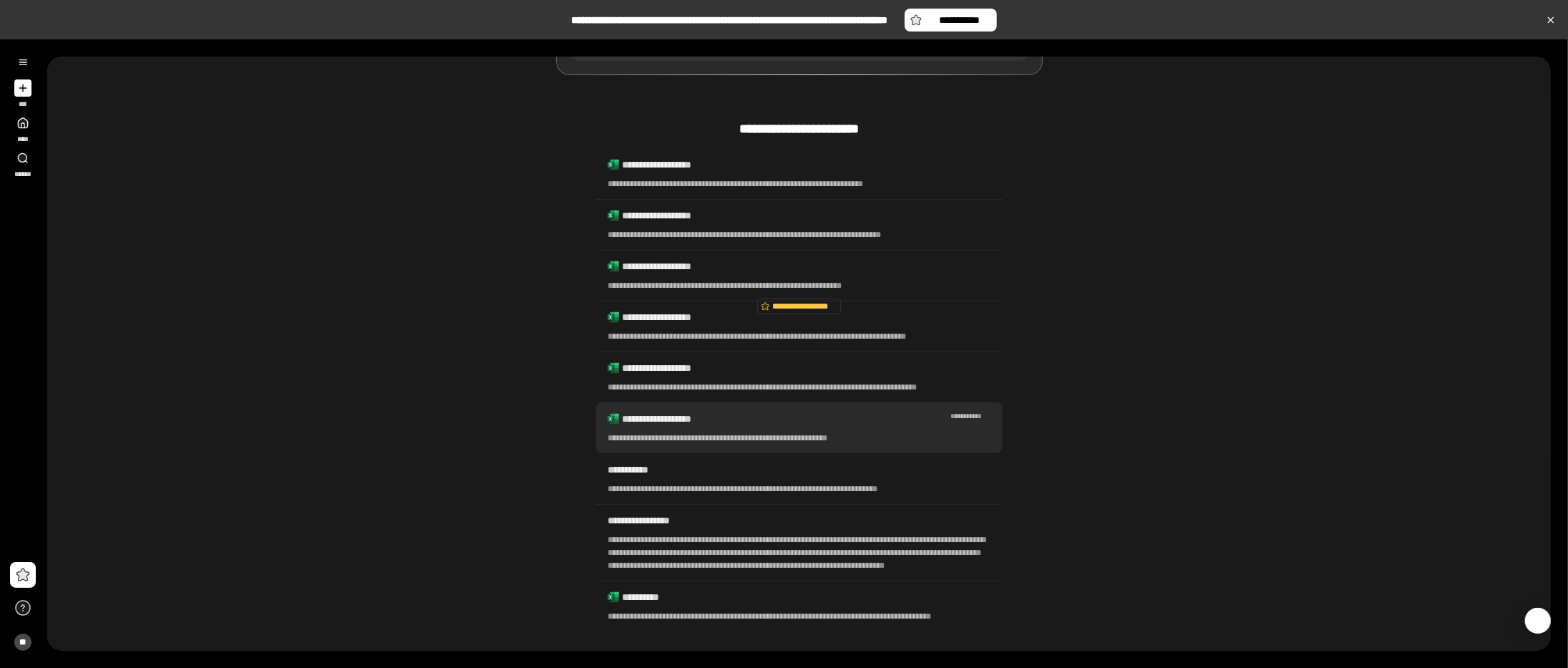 click on "[FIRST] [LAST] [ADDRESS]" at bounding box center (799, 427) 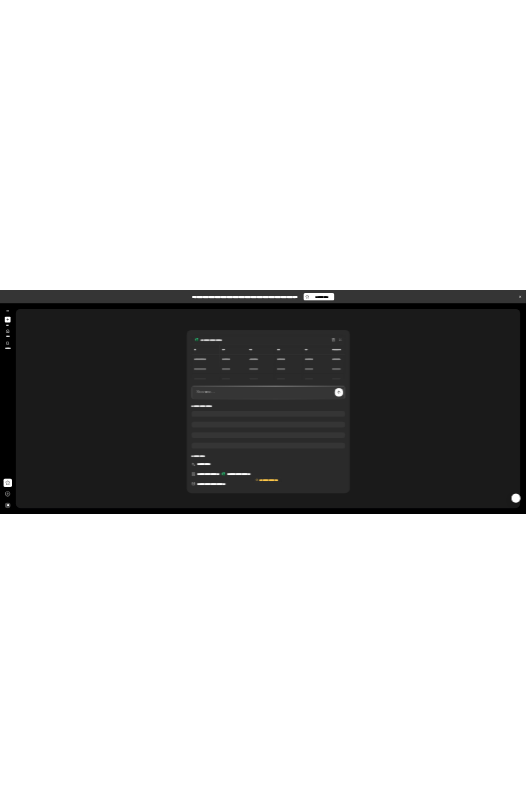 scroll, scrollTop: 90, scrollLeft: 0, axis: vertical 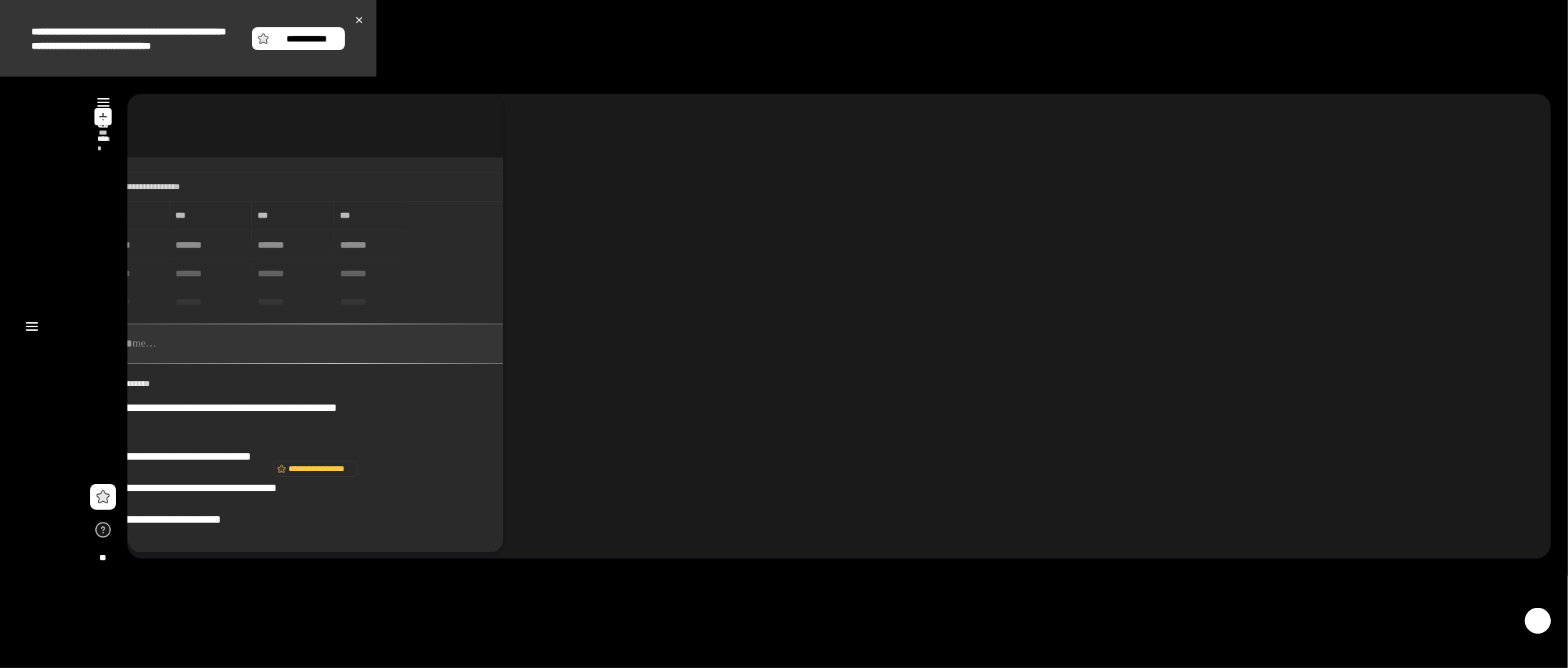 drag, startPoint x: 727, startPoint y: 414, endPoint x: 1000, endPoint y: 148, distance: 381.1627 